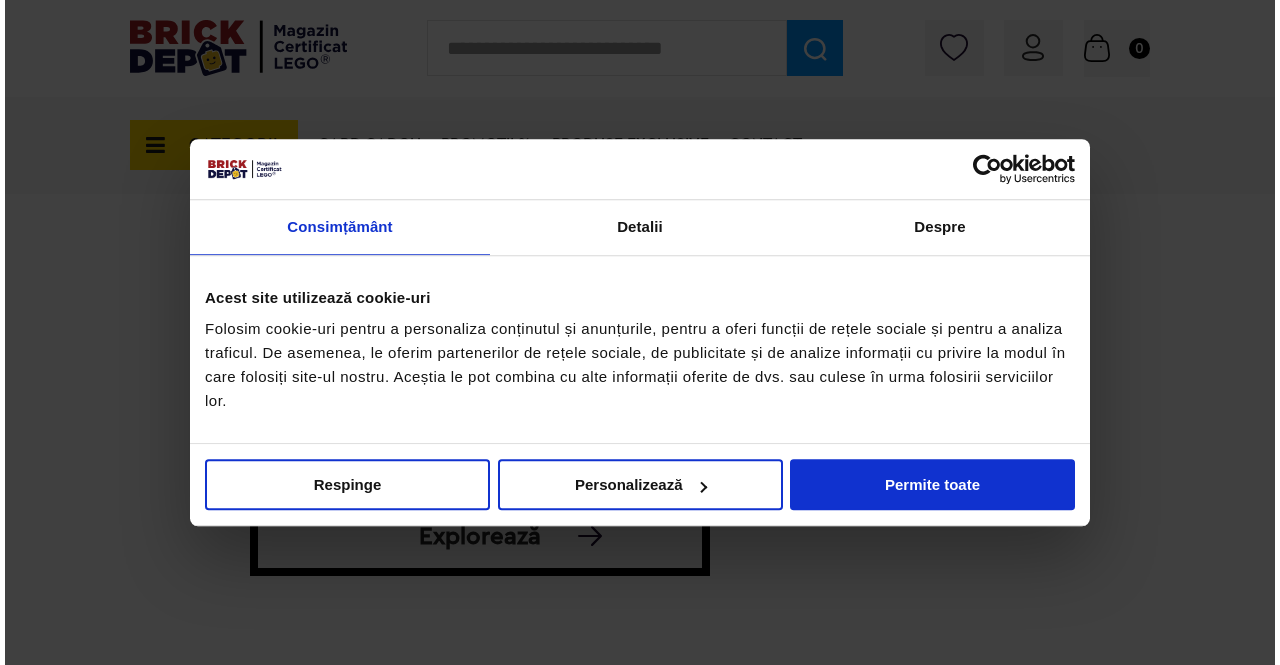 scroll, scrollTop: 0, scrollLeft: 0, axis: both 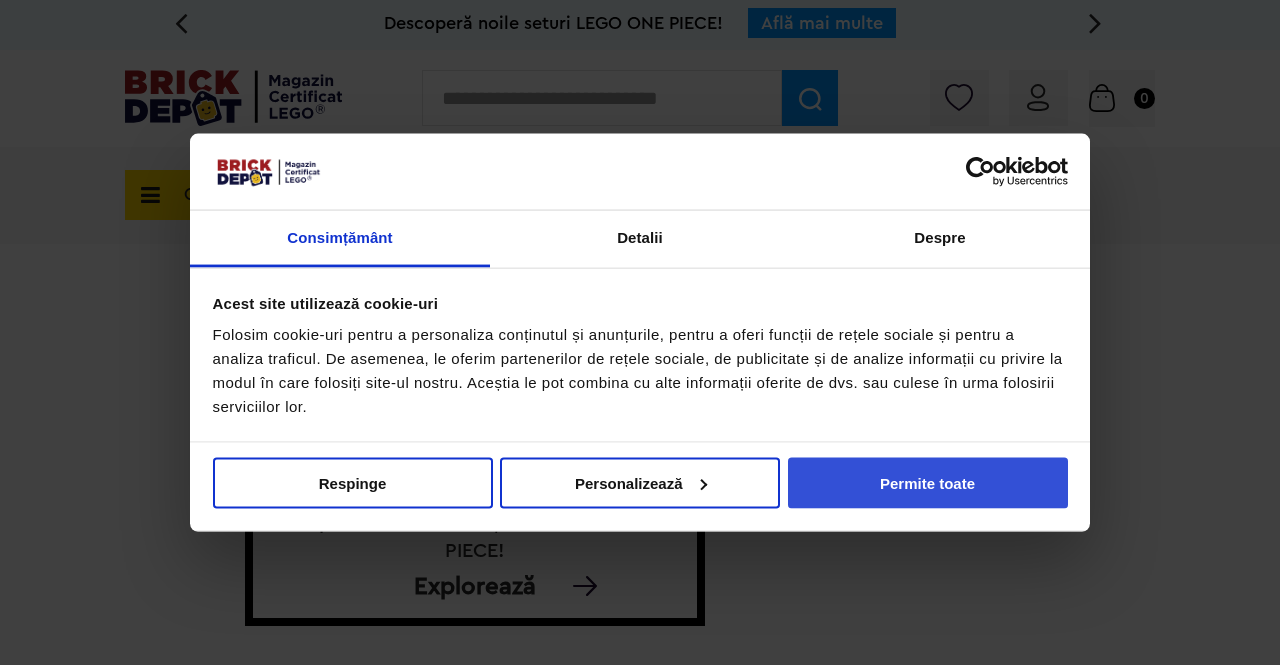 click on "Permite toate" at bounding box center (928, 482) 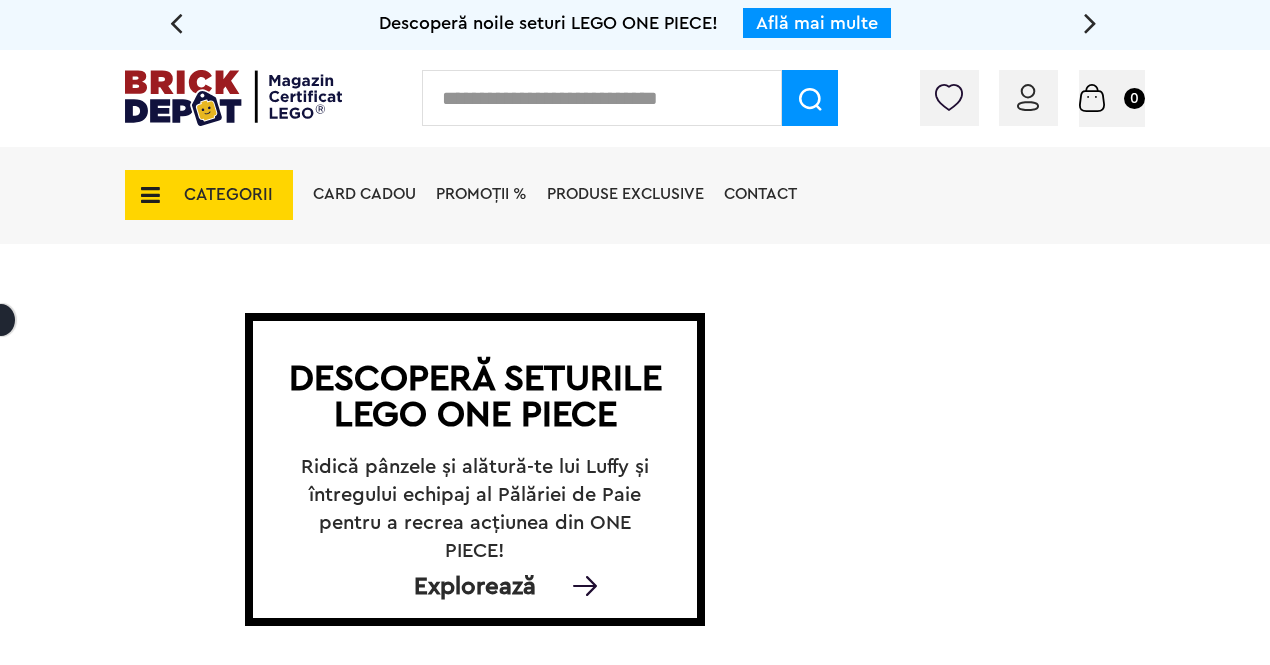 click on "CATEGORII" at bounding box center [228, 194] 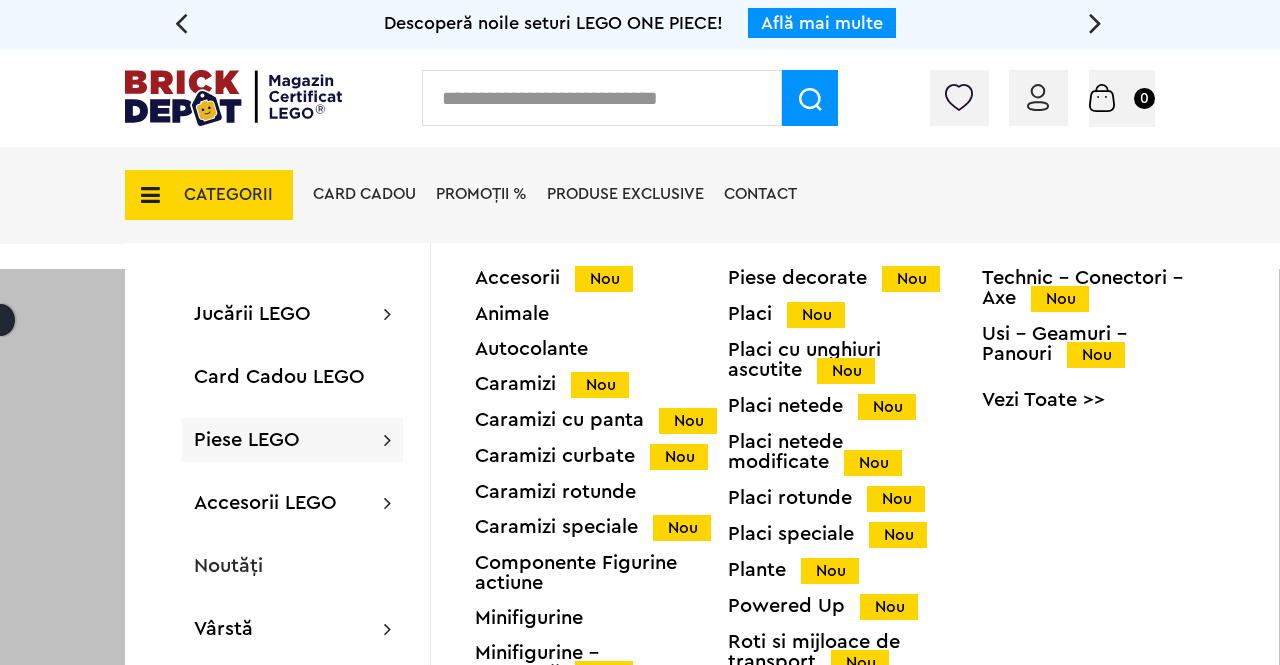 click on "Accesorii Nou" at bounding box center (601, 278) 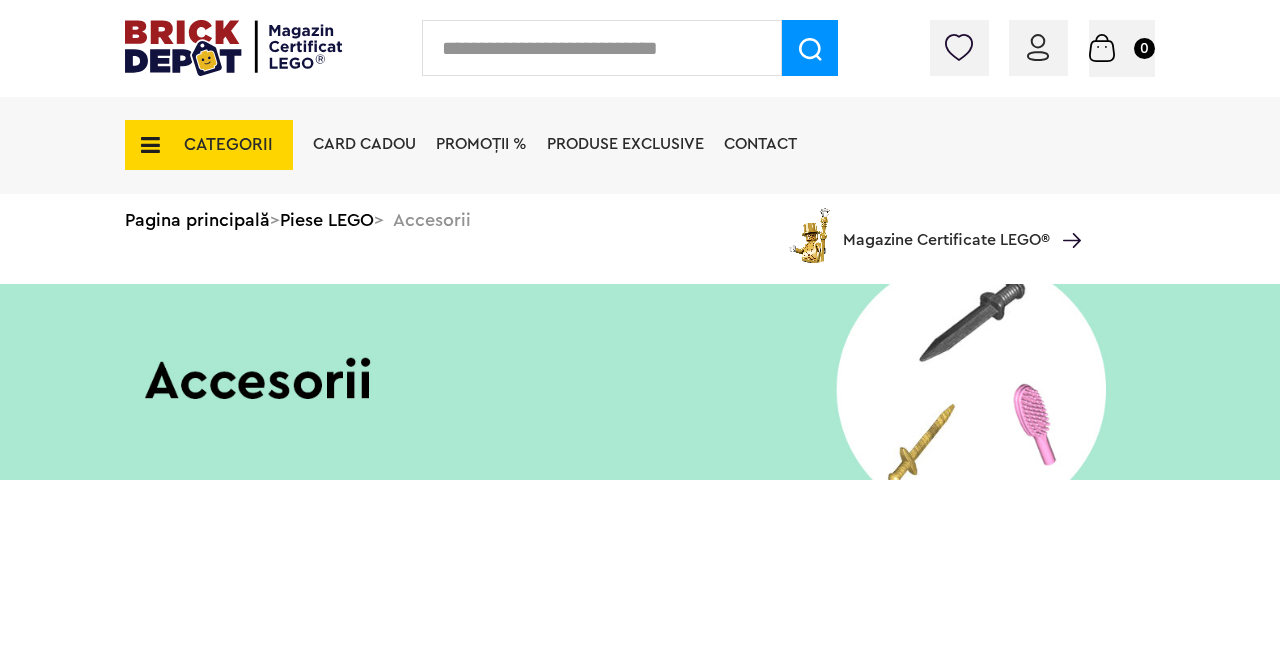 scroll, scrollTop: 0, scrollLeft: 0, axis: both 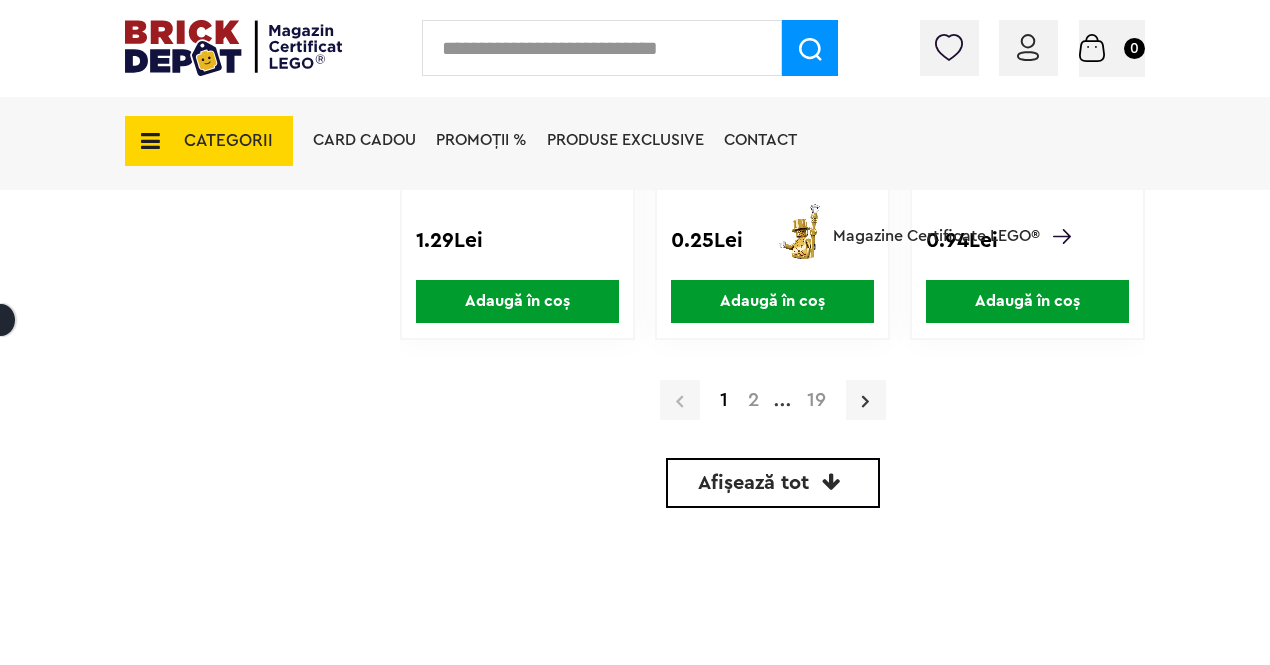 click at bounding box center [866, 400] 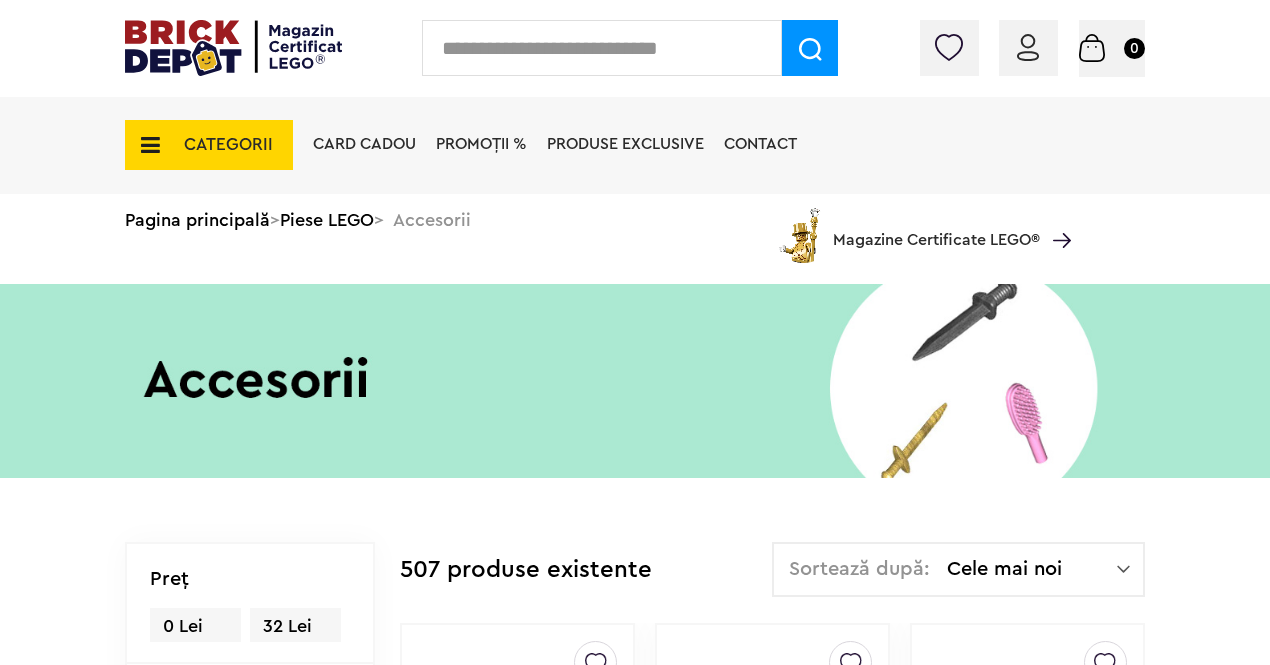 scroll, scrollTop: 0, scrollLeft: 0, axis: both 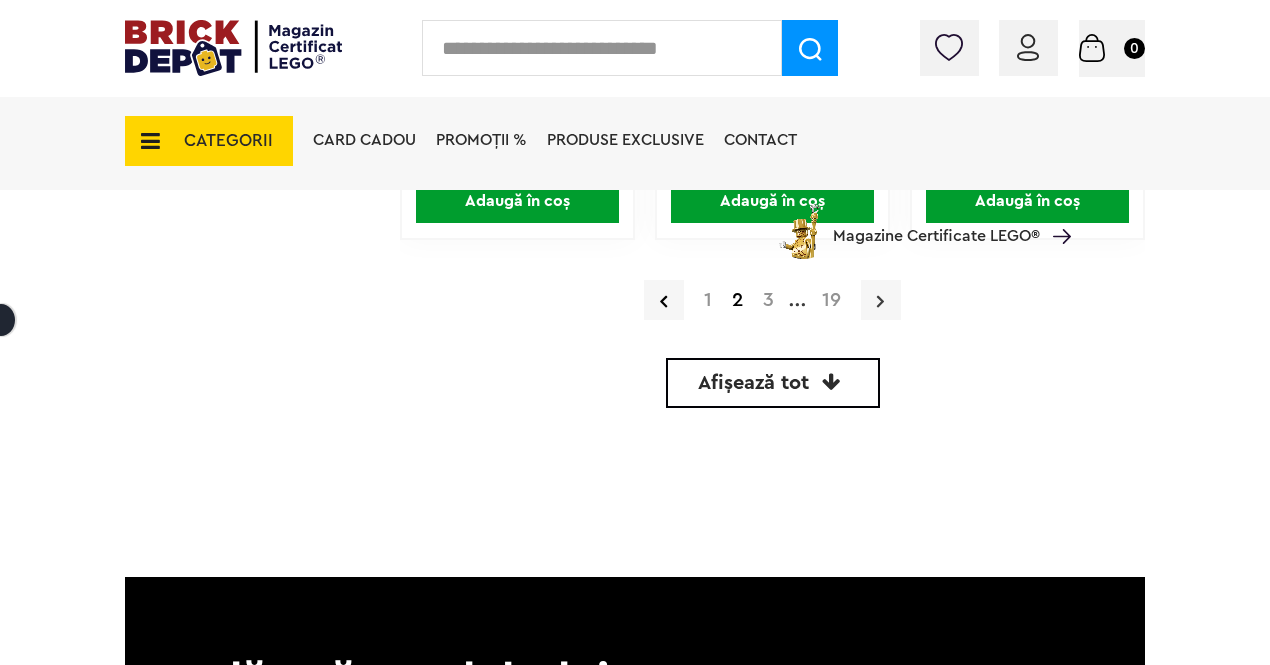 click at bounding box center (880, 301) 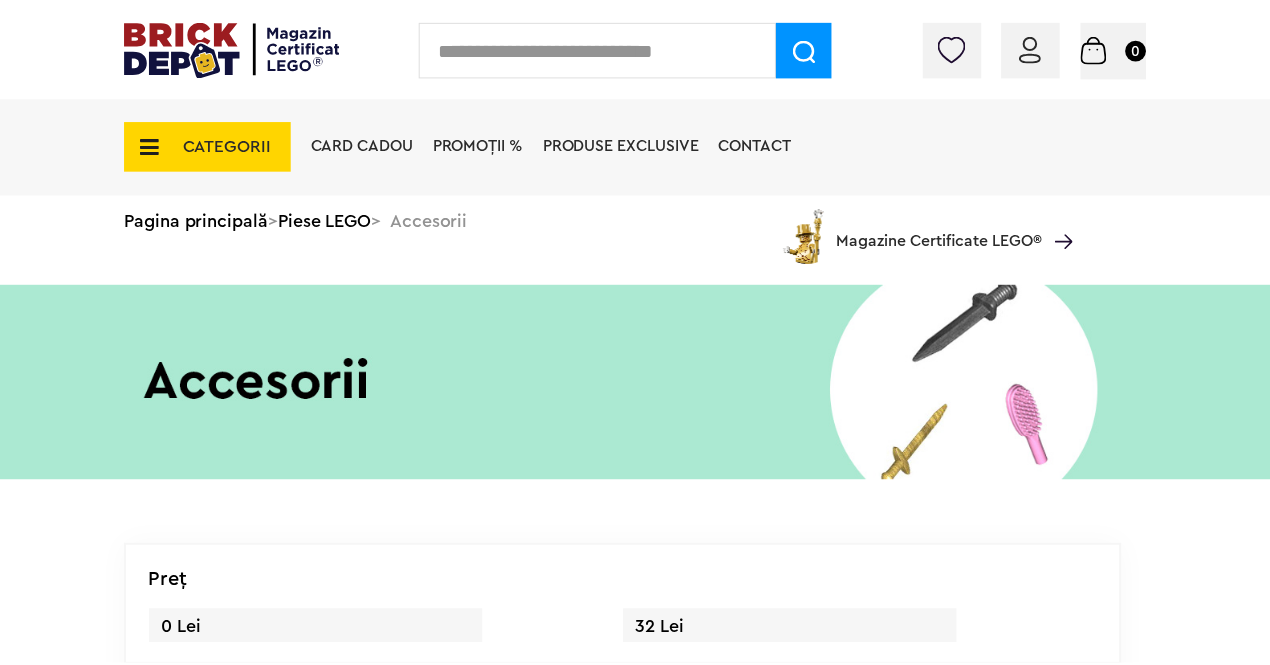 scroll, scrollTop: 0, scrollLeft: 0, axis: both 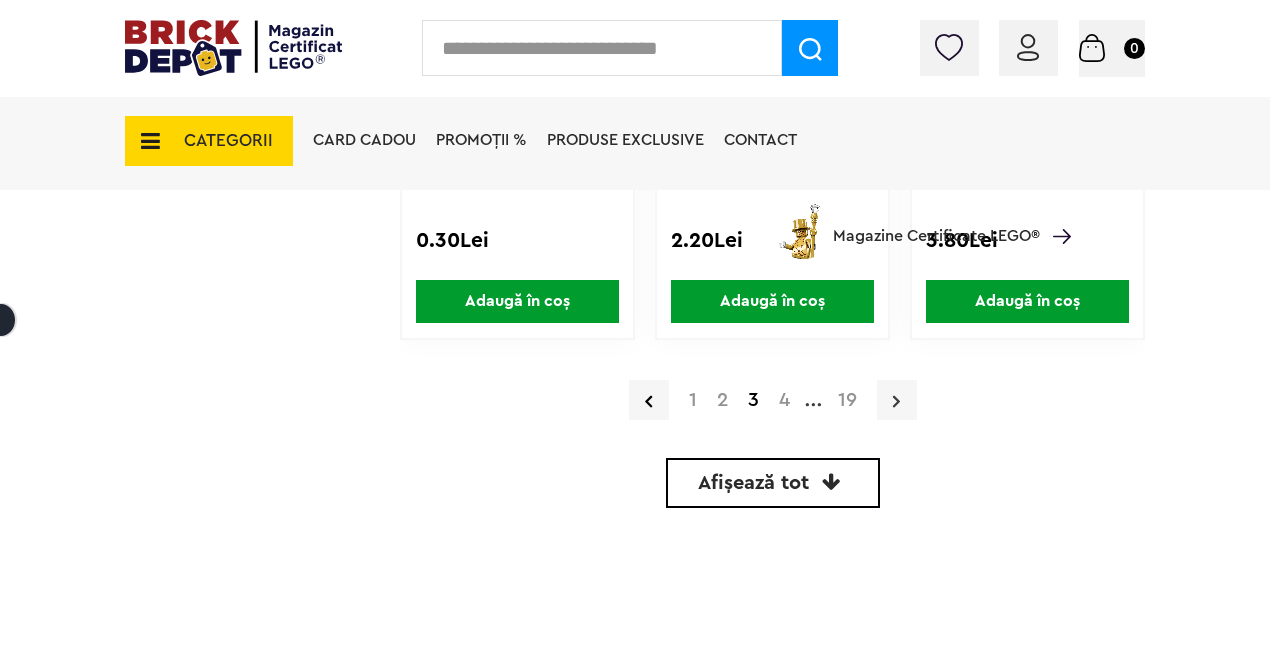 click at bounding box center [897, 400] 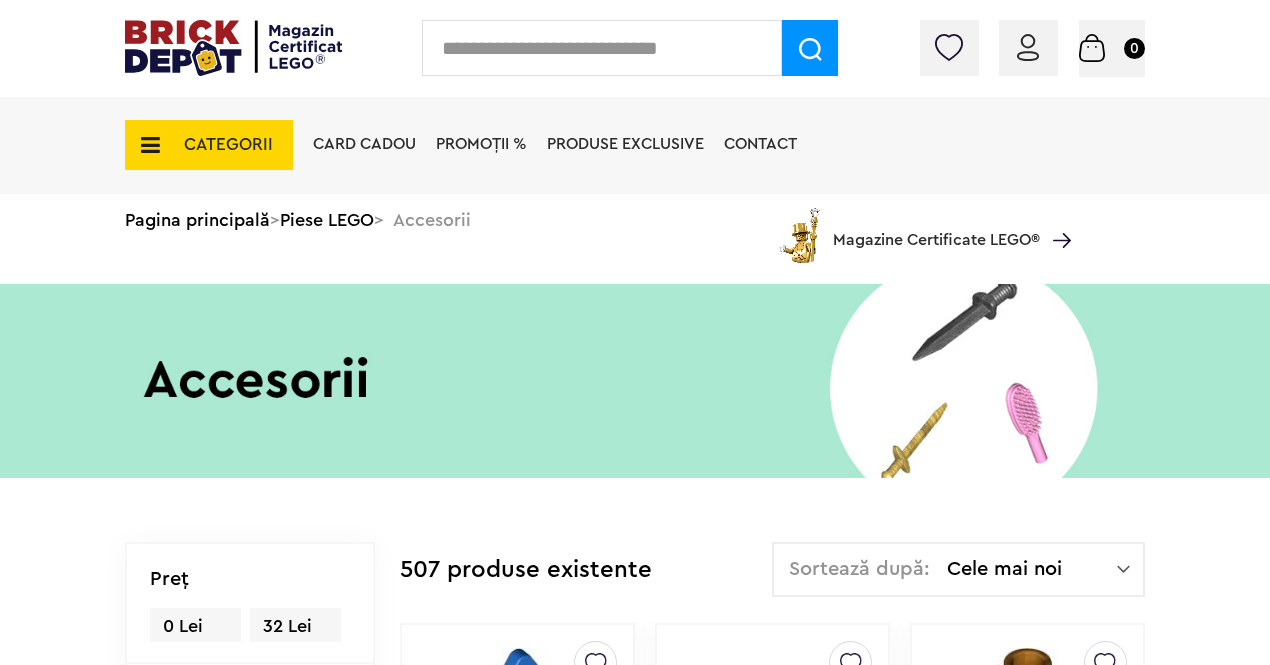 scroll, scrollTop: 0, scrollLeft: 0, axis: both 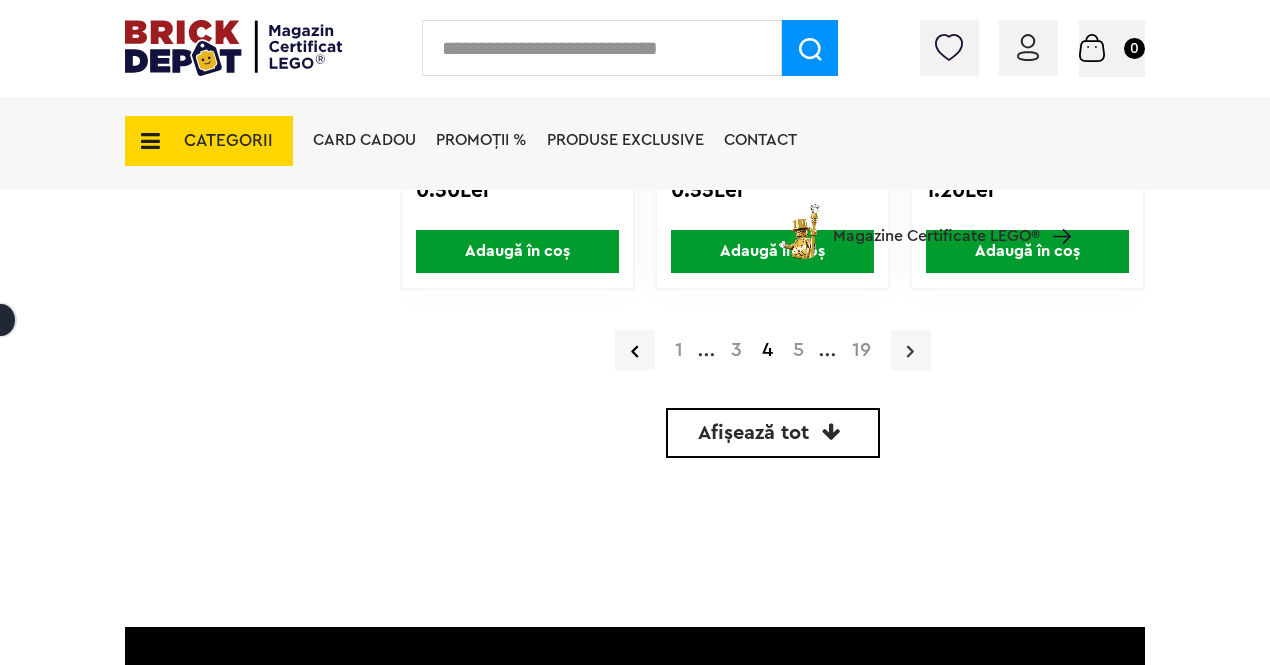 click at bounding box center (911, 350) 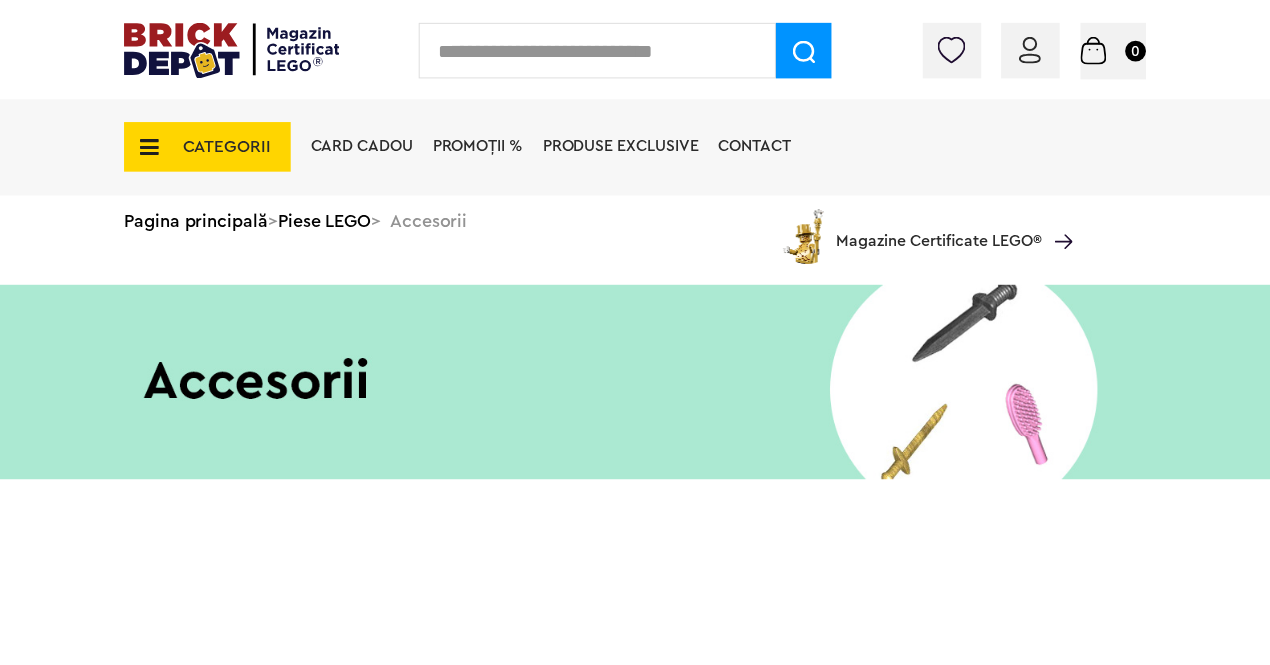 scroll, scrollTop: 0, scrollLeft: 0, axis: both 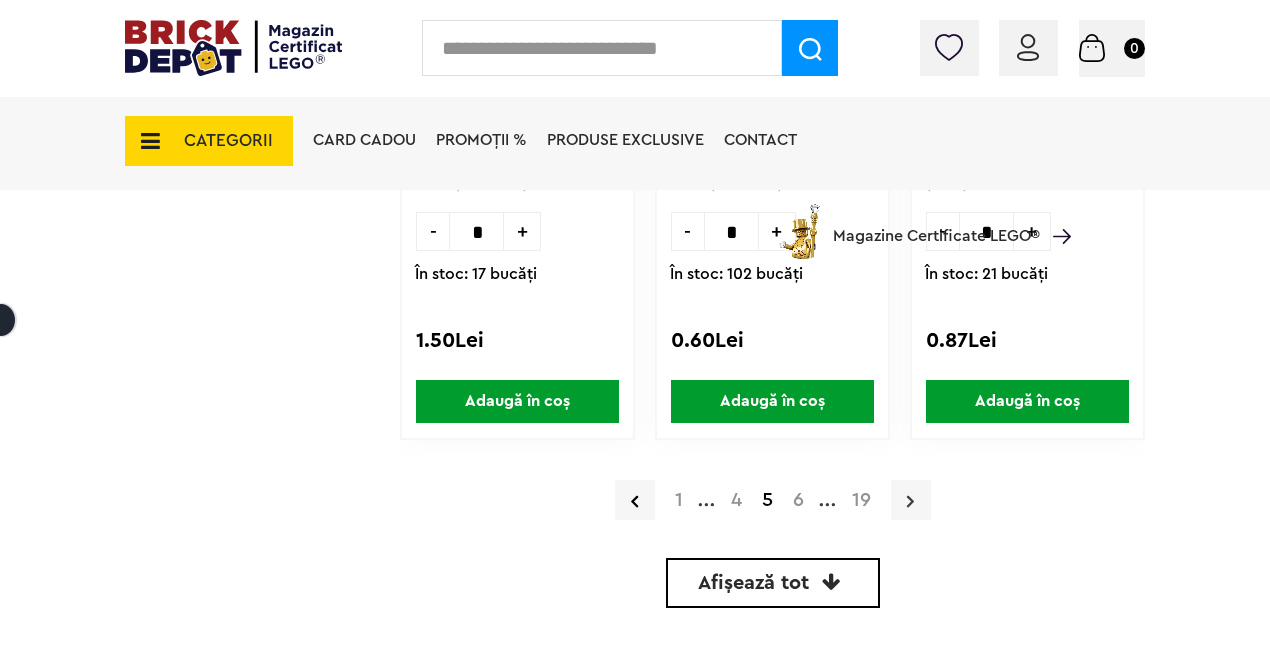 click at bounding box center (911, 500) 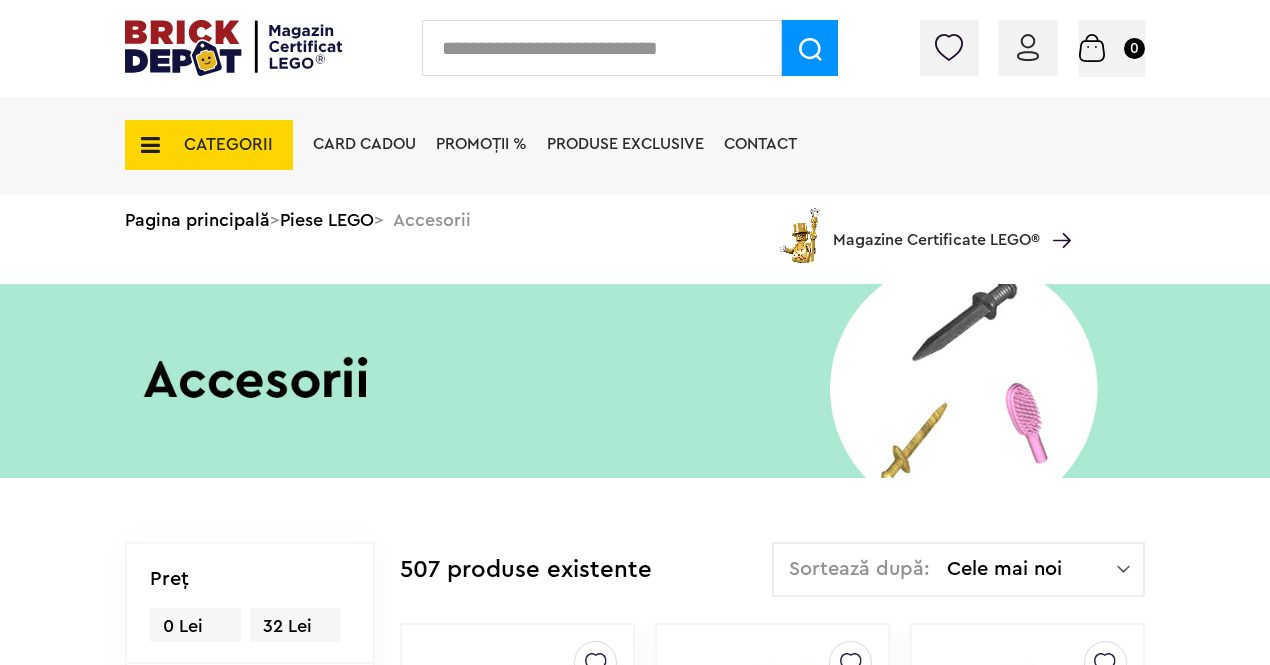 scroll, scrollTop: 0, scrollLeft: 0, axis: both 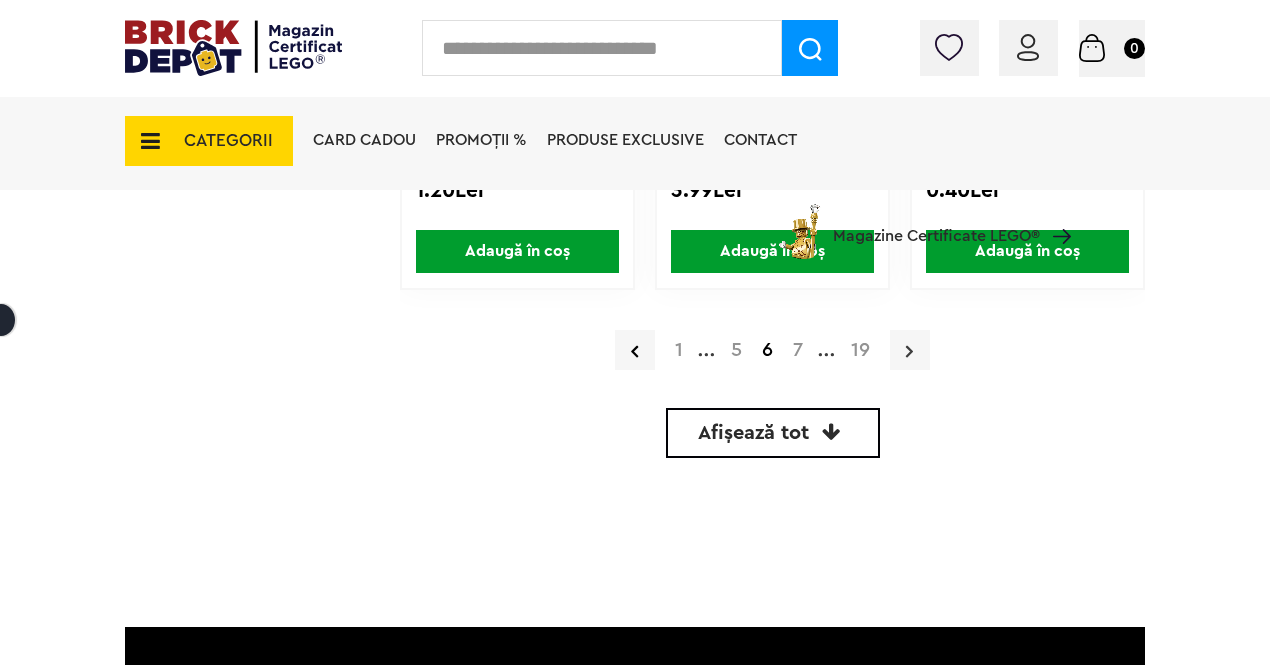 click at bounding box center [910, 350] 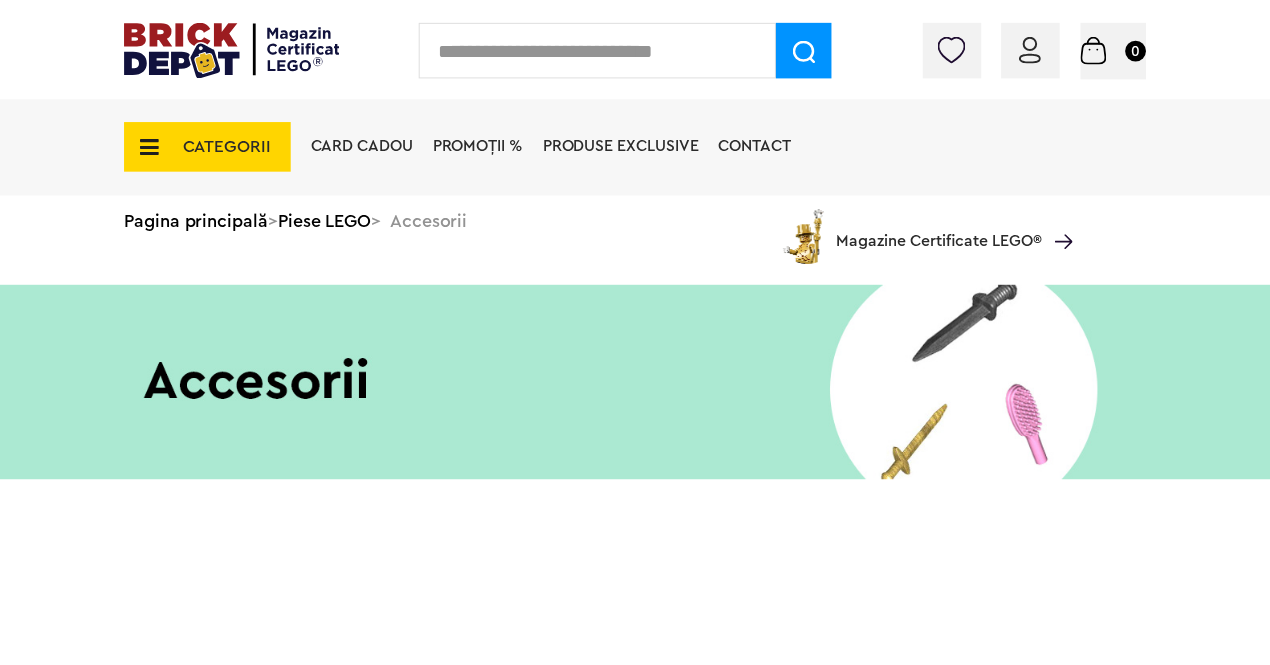 scroll, scrollTop: 0, scrollLeft: 0, axis: both 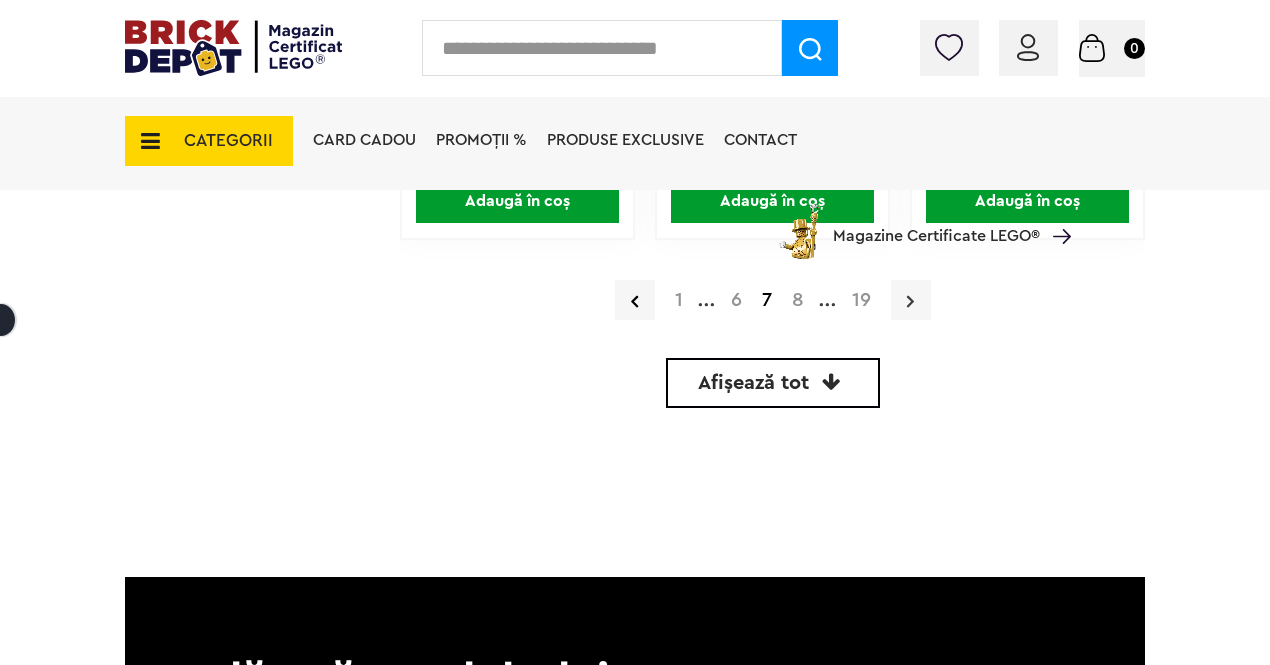 click at bounding box center [910, 301] 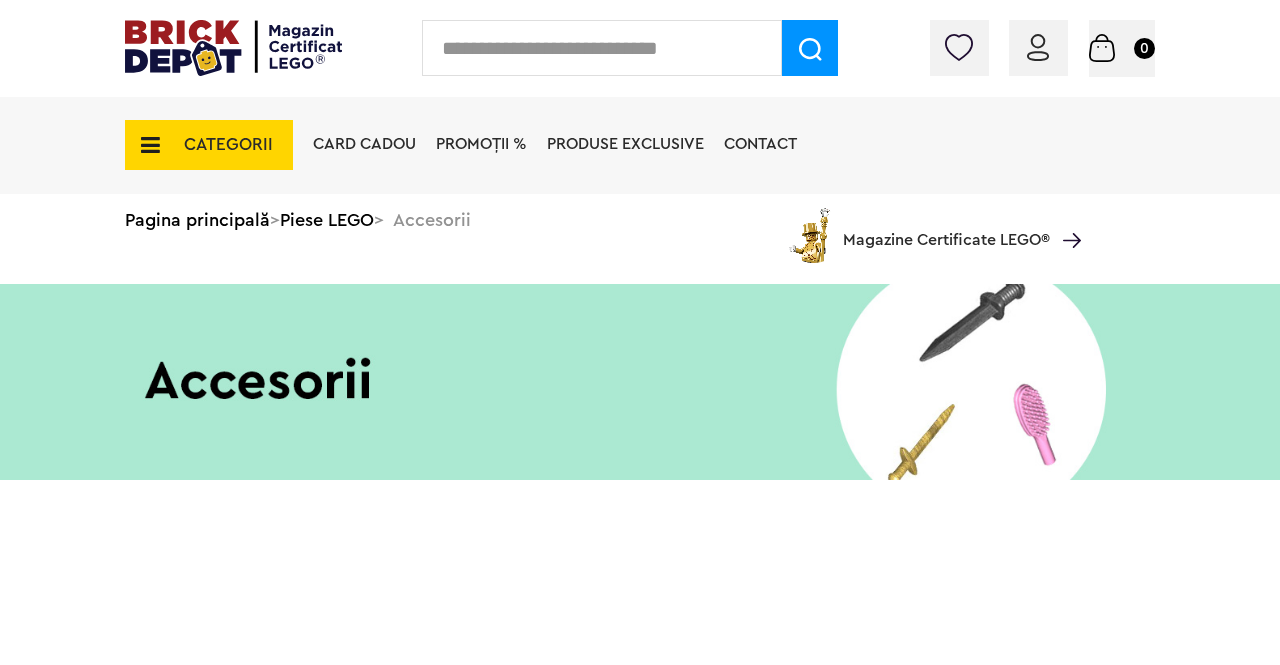 scroll, scrollTop: 0, scrollLeft: 0, axis: both 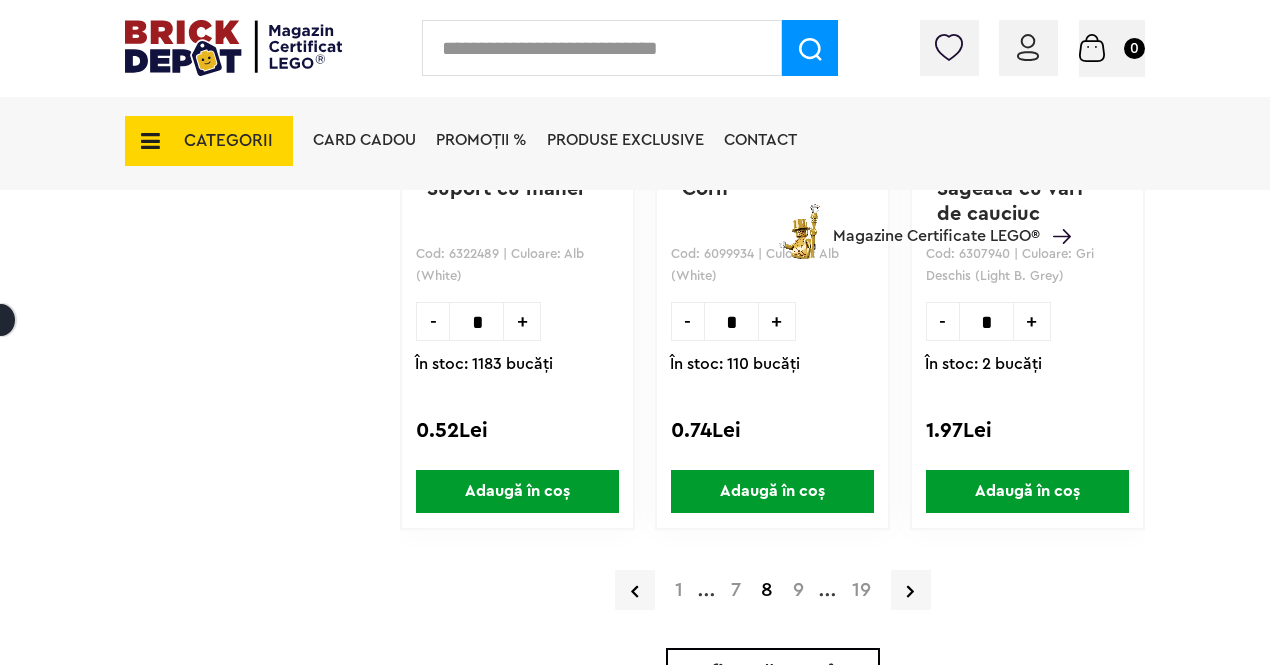 click on "Creează o listă nouă Lingou Cod: 6208447 | Culoare: Gri Închis Perlat (Pearl D. Gray) - * + În stoc: 349 bucăţi 0.47Lei  Adaugă în coș  Creează o listă nouă Suport cu mâner Cod: 6337283 | Culoare: Roşu Închis (Dark Red) - * + În stoc: 914 bucăţi 0.72Lei  Adaugă în coș  Creează o listă nouă Placă rotundă 1 X 1 cu mâner Cod: 6296963 | Culoare: Galben Deschis (Bright L. Yellow) - * + În stoc: 90 bucăţi 0.35Lei  Adaugă în coș  Creează o listă nouă Sextant Cod: 6323378 | Culoare: Auriu Perlat (Pearl Gold) - * + În stoc: 11 bucăţi 2.16Lei  Adaugă în coș  Creează o listă nouă Suport scară 2 X 6 Cod: 6324006 | Culoare: Gri Închis (Dark B. Grey) - * + În stoc: 44 bucăţi 1.47Lei  Adaugă în coș  Creează o listă nouă Lingou Cod: 6210076 | Culoare: Alb (White) - * + În stoc: 1552 bucăţi 0.40Lei  Adaugă în coș  Creează o listă nouă Felinar Cod: 6283475 | Culoare: Auriu Perlat (Pearl Gold) - * + În stoc: 35 bucăţi 1.41Lei Corn - * + - * +" at bounding box center (772, -2272) 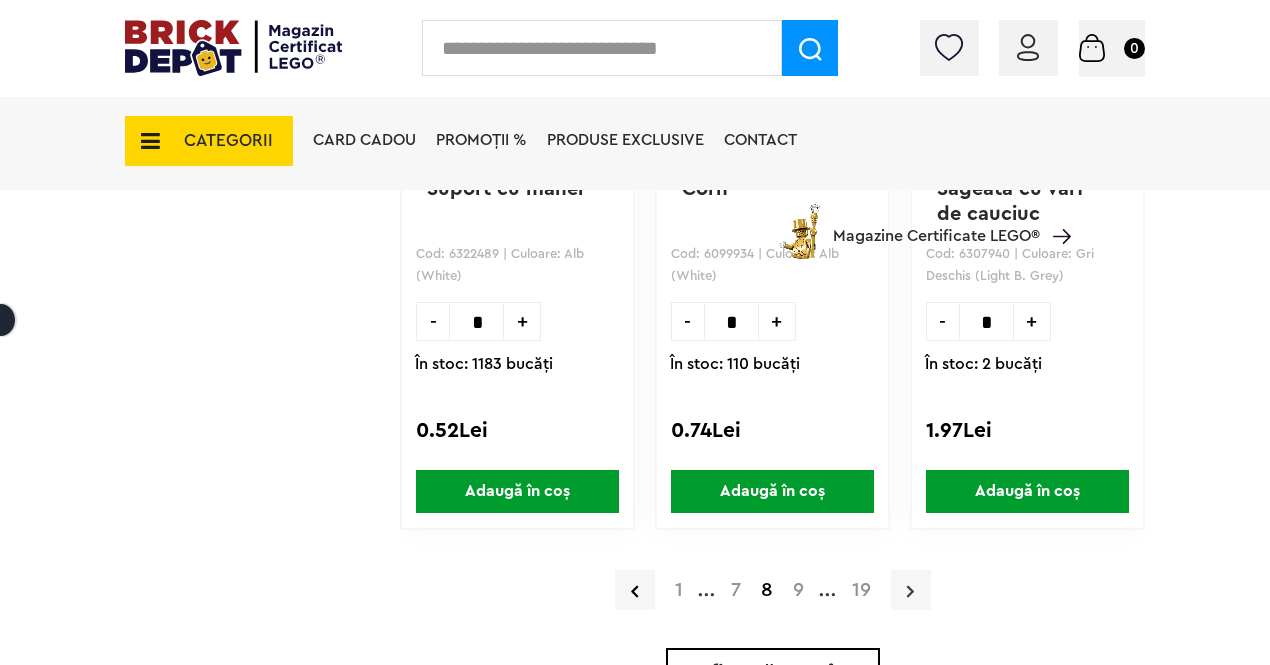 click at bounding box center (911, 590) 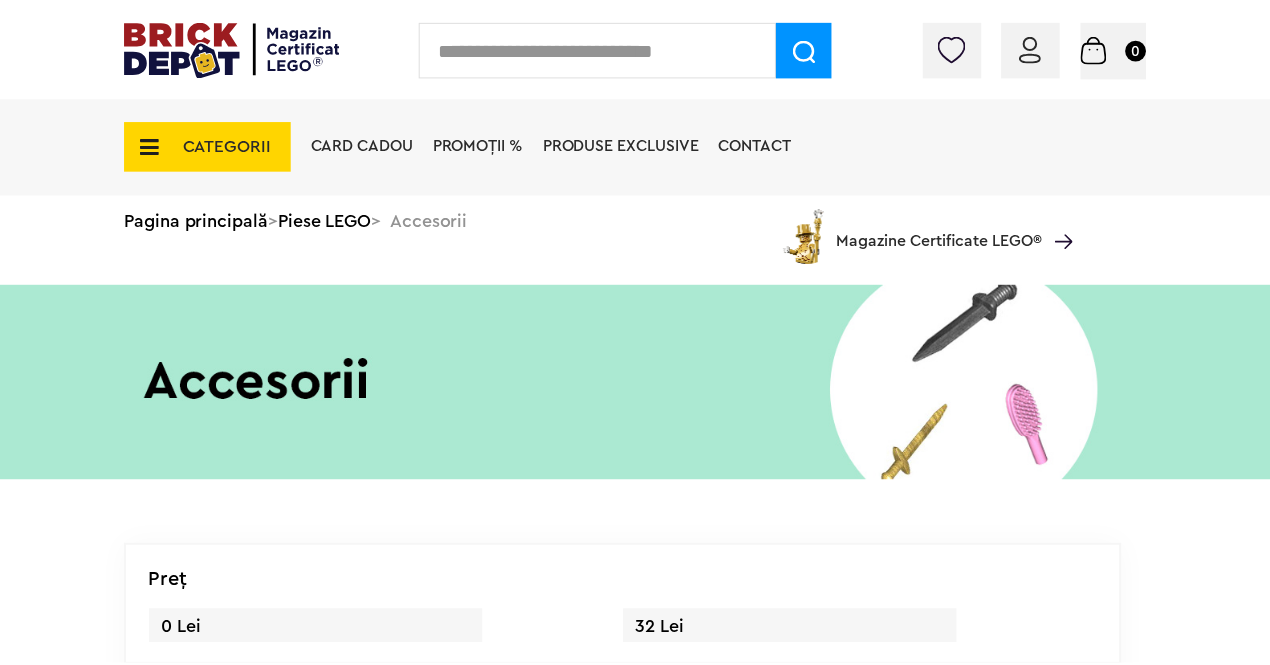 scroll, scrollTop: 0, scrollLeft: 0, axis: both 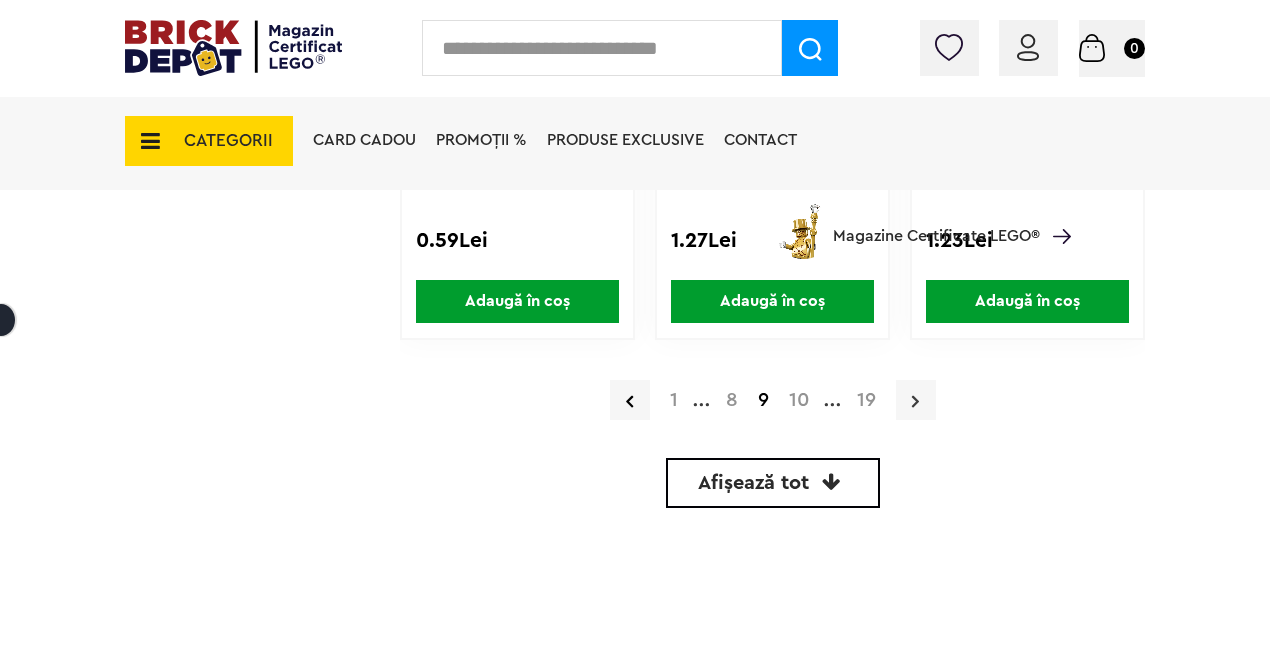 click at bounding box center (916, 400) 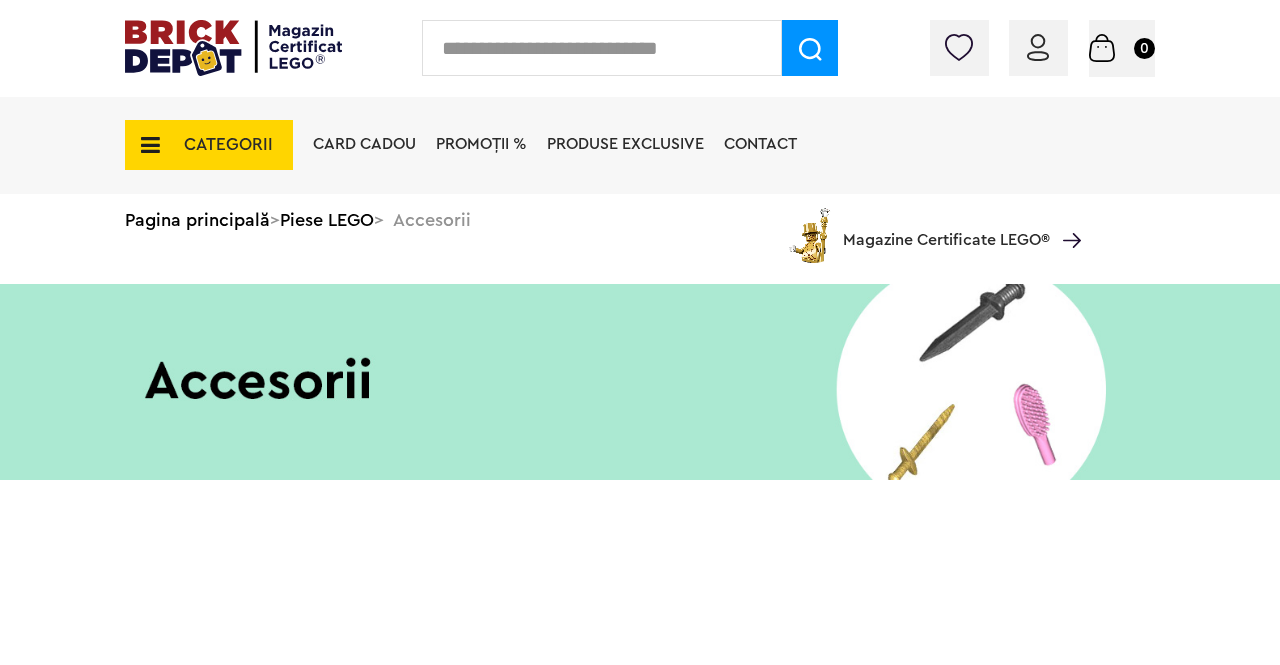 scroll, scrollTop: 0, scrollLeft: 0, axis: both 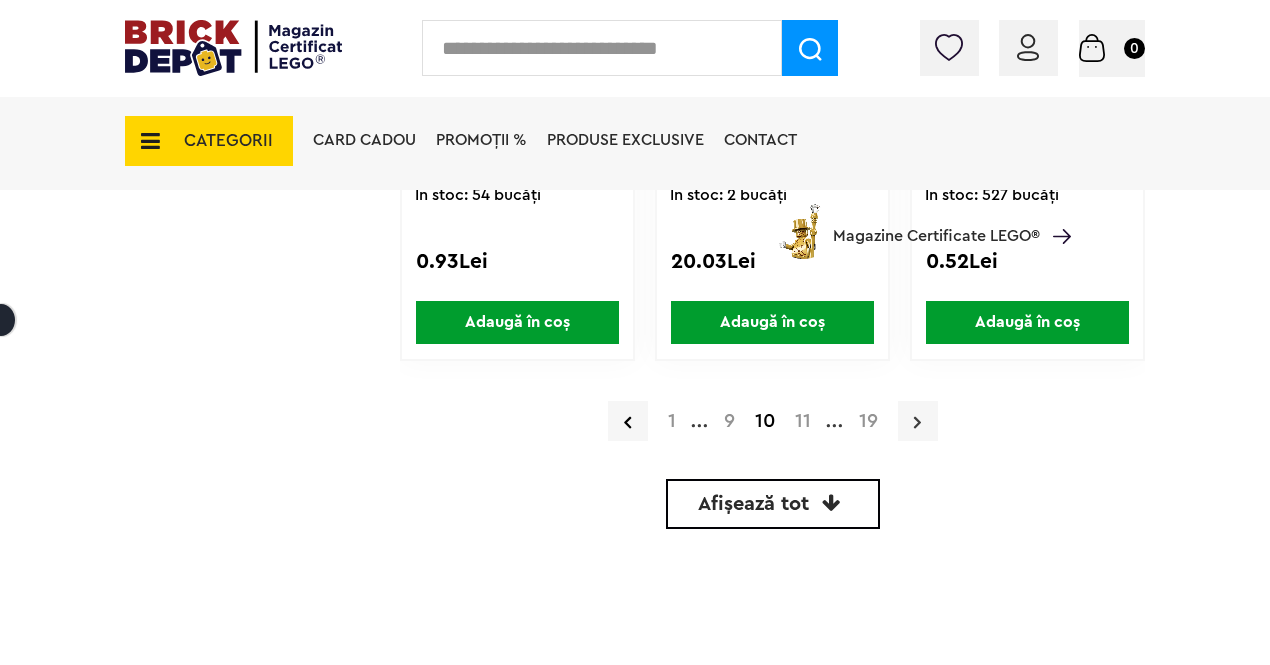 click at bounding box center (918, 421) 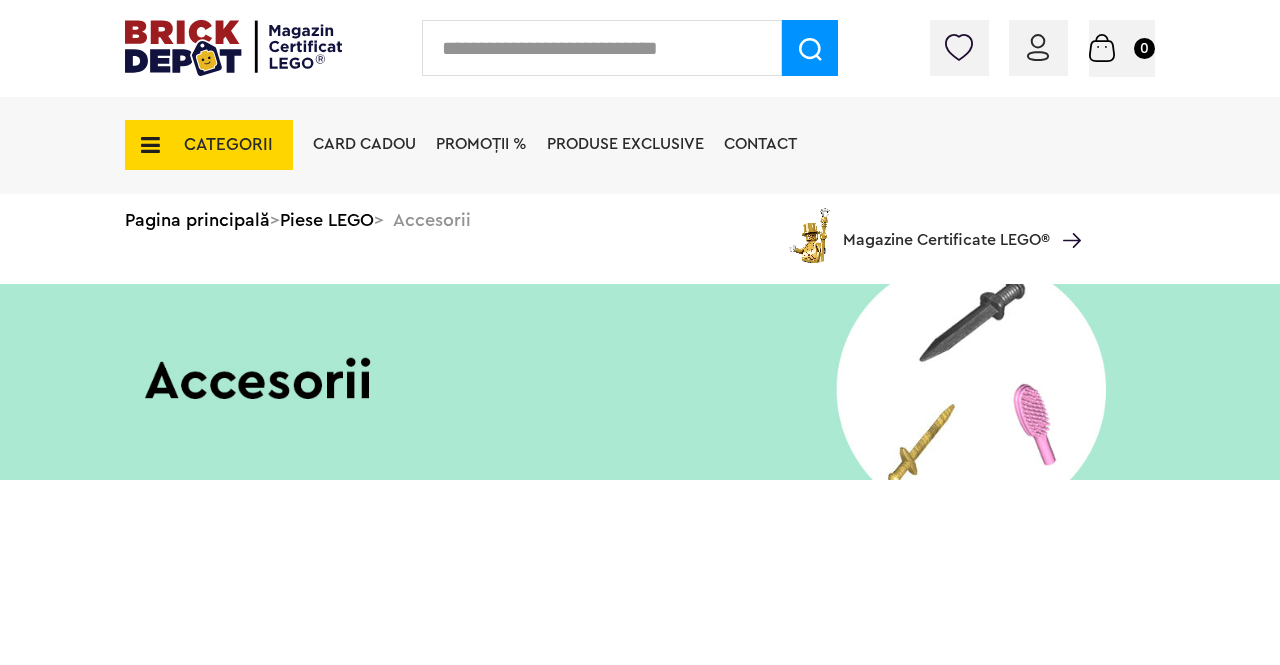 scroll, scrollTop: 0, scrollLeft: 0, axis: both 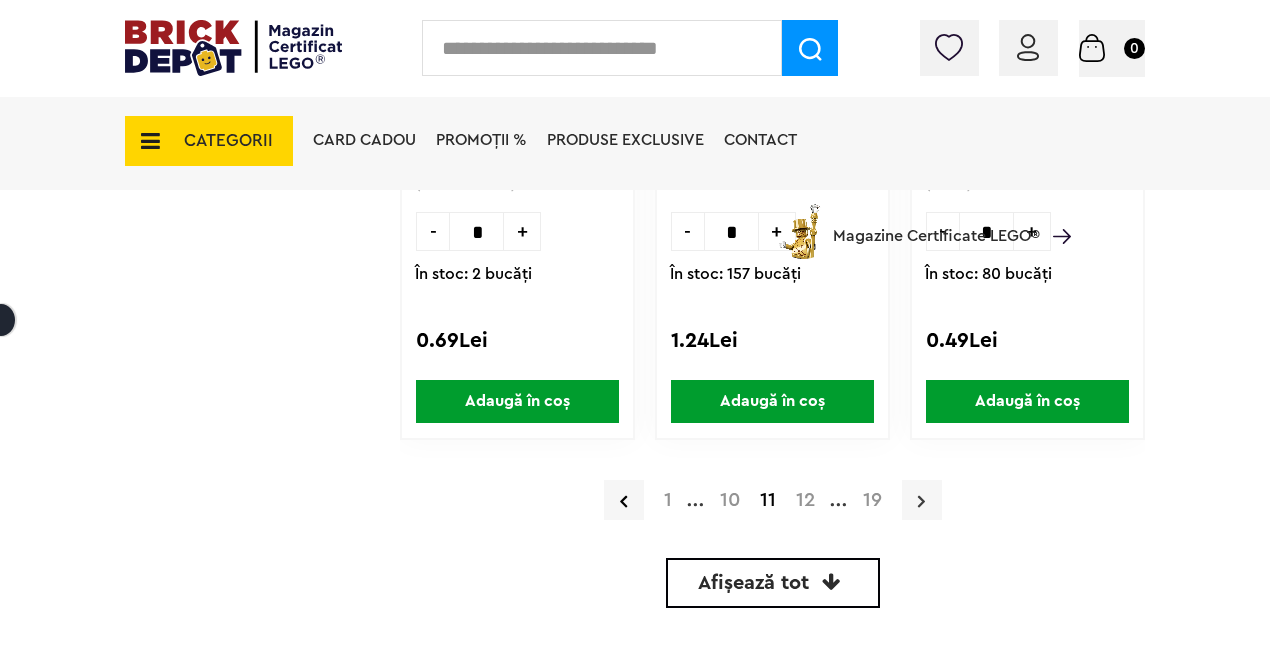 click at bounding box center [922, 500] 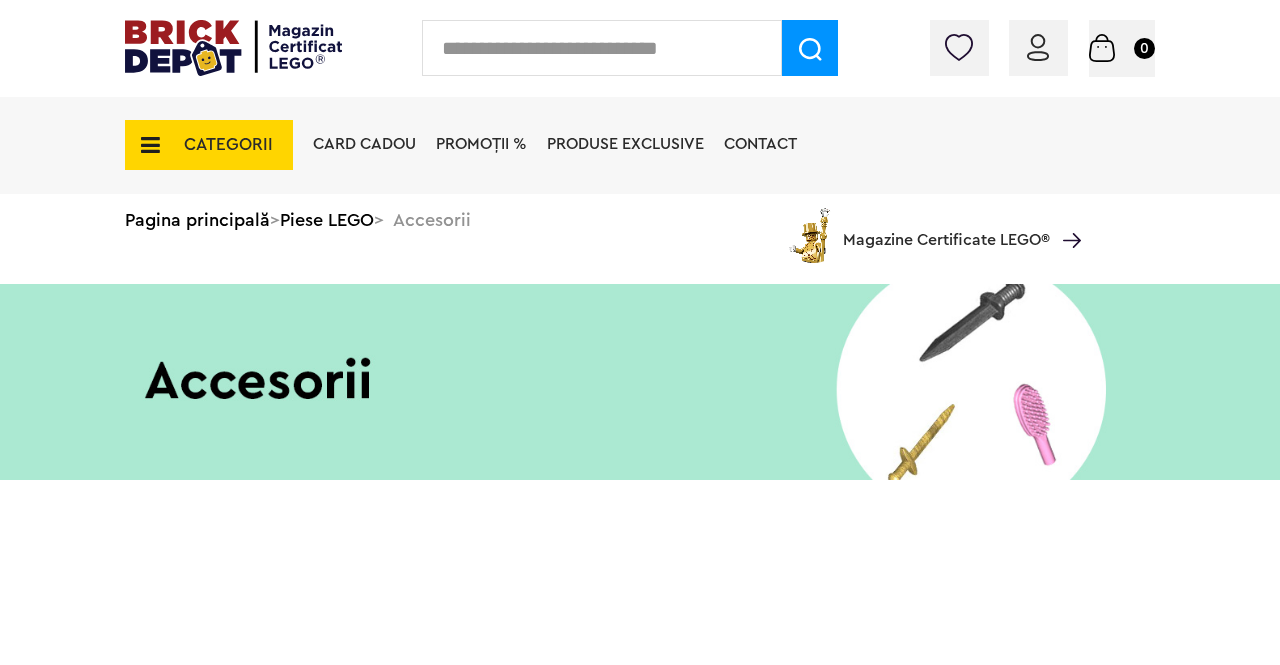 scroll, scrollTop: 0, scrollLeft: 0, axis: both 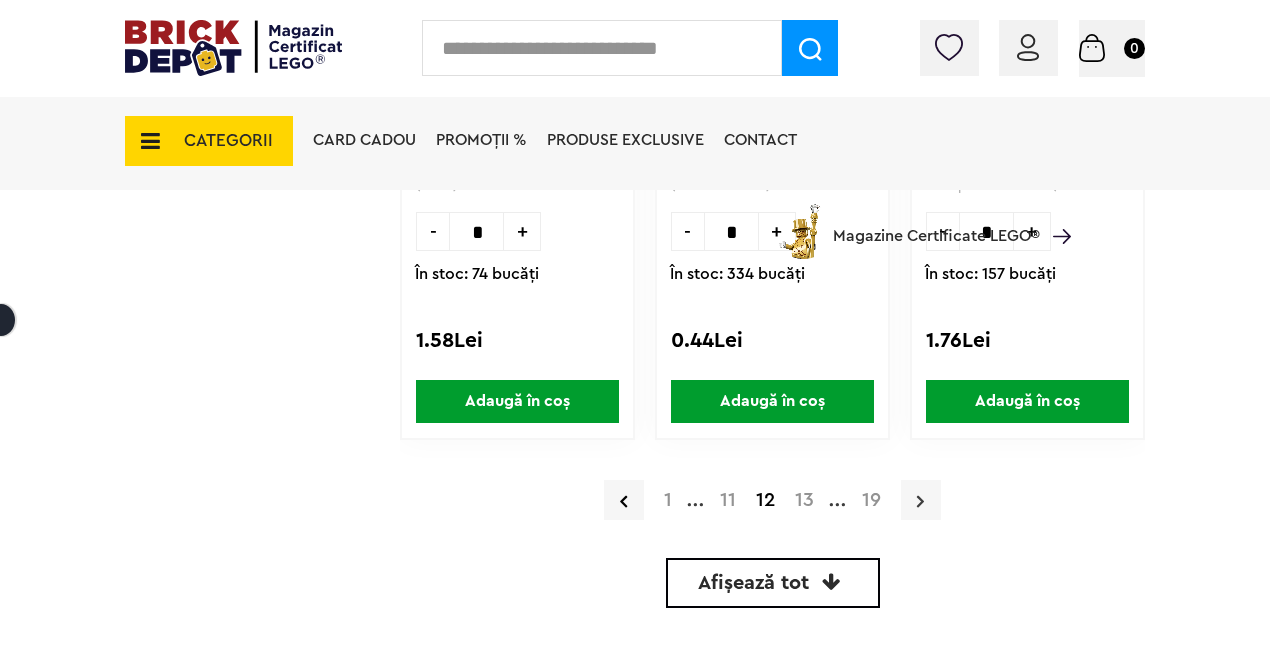 click at bounding box center (921, 500) 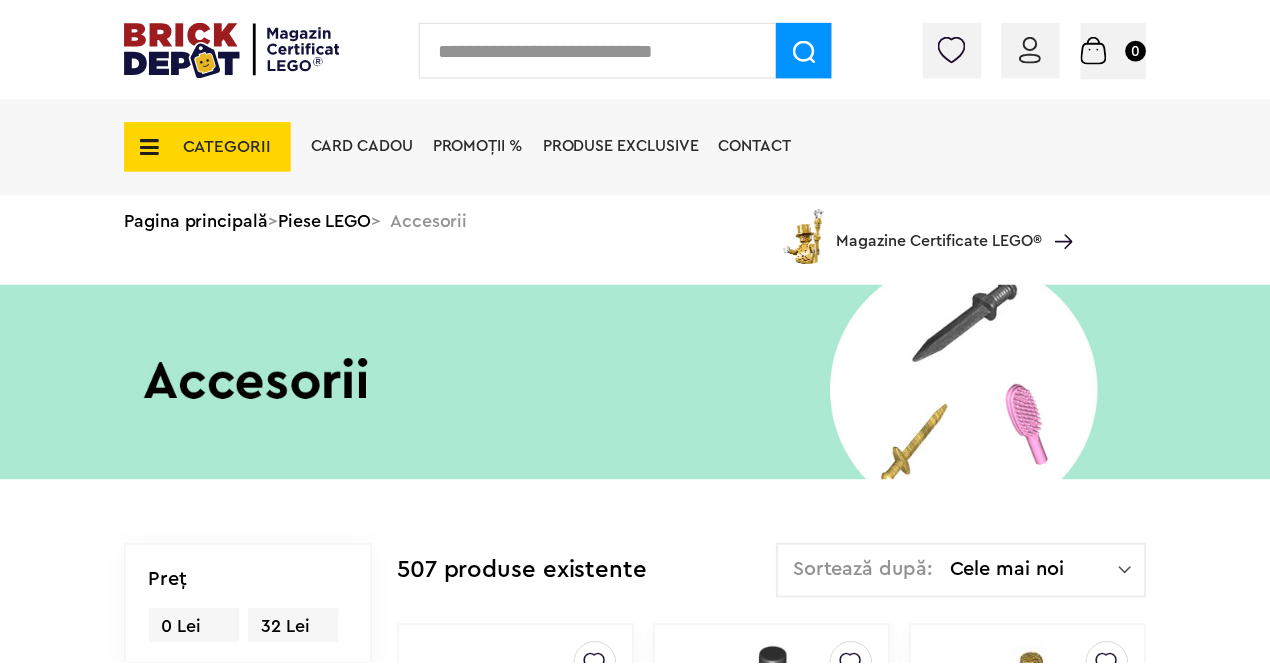 scroll, scrollTop: 0, scrollLeft: 0, axis: both 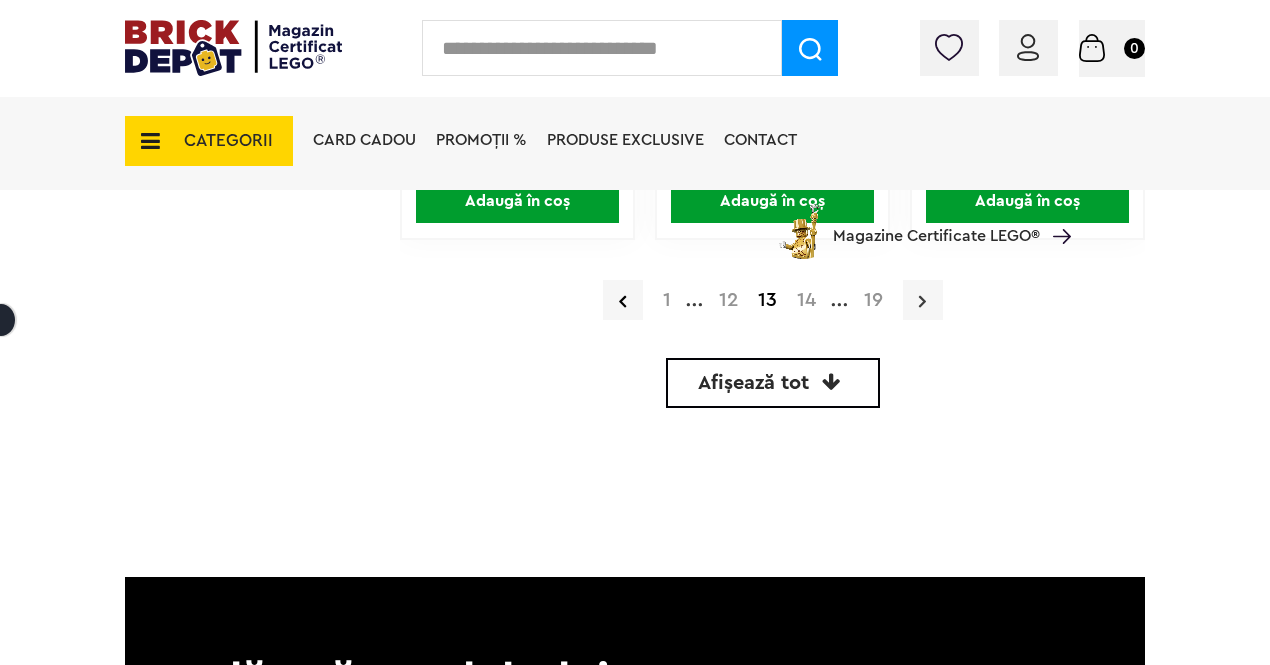 click at bounding box center [923, 300] 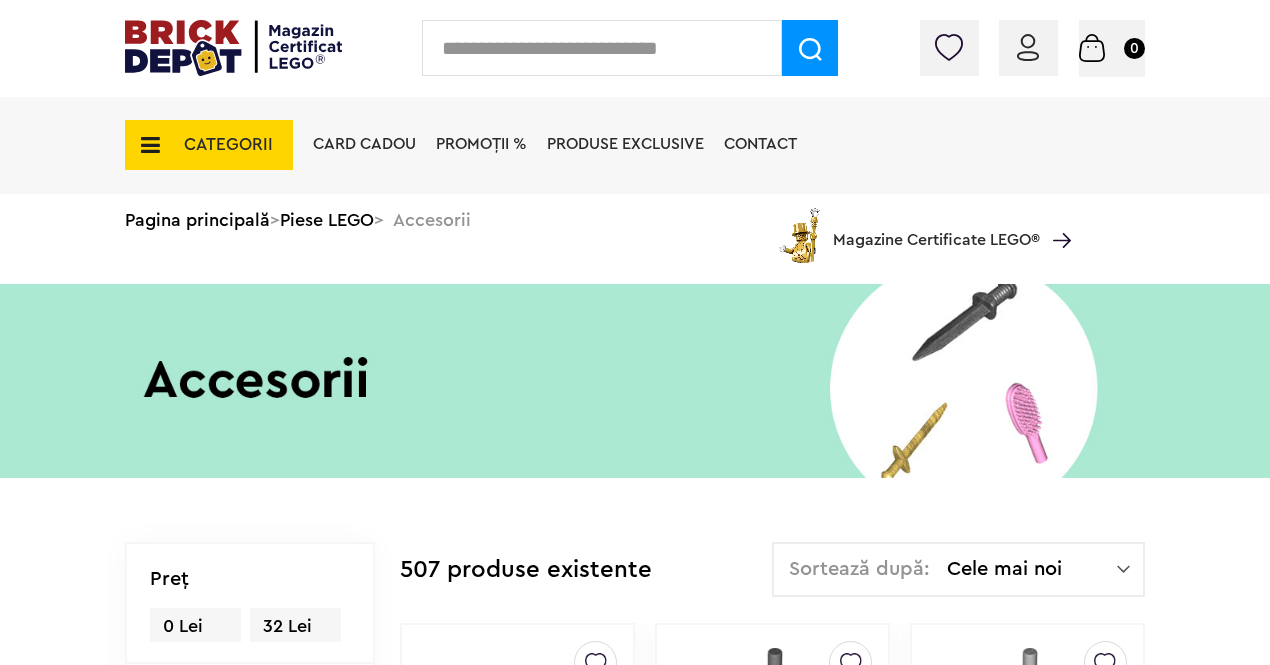 scroll, scrollTop: 0, scrollLeft: 0, axis: both 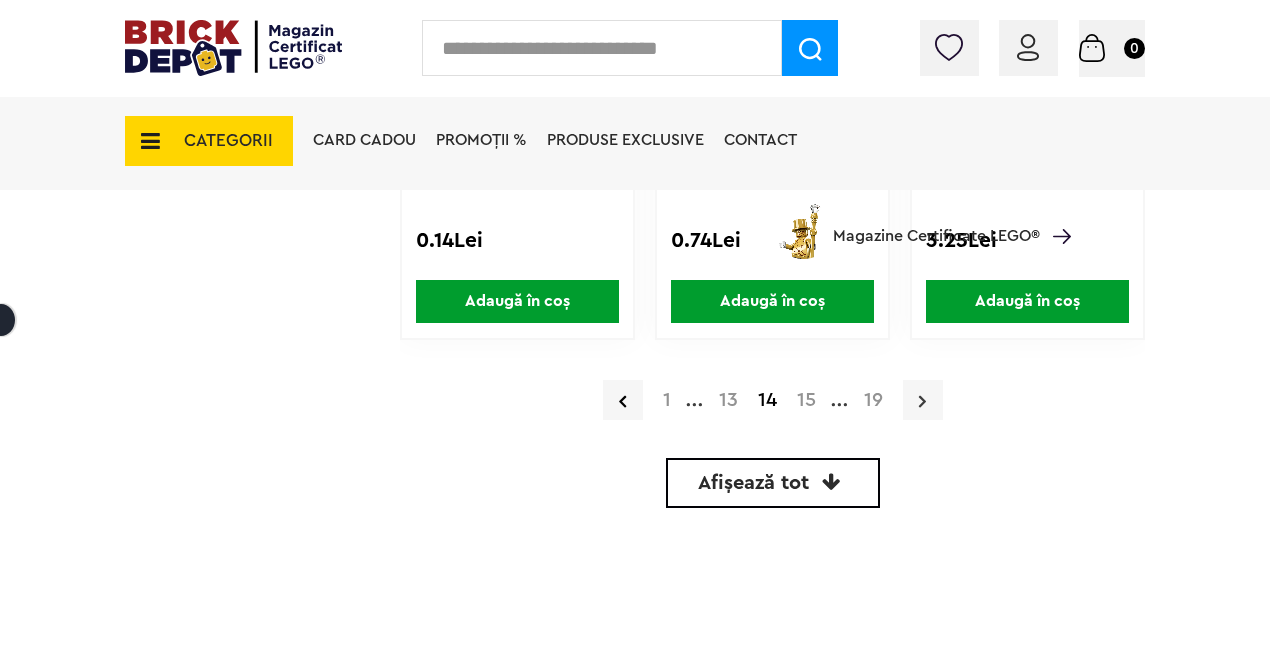 click at bounding box center [923, 400] 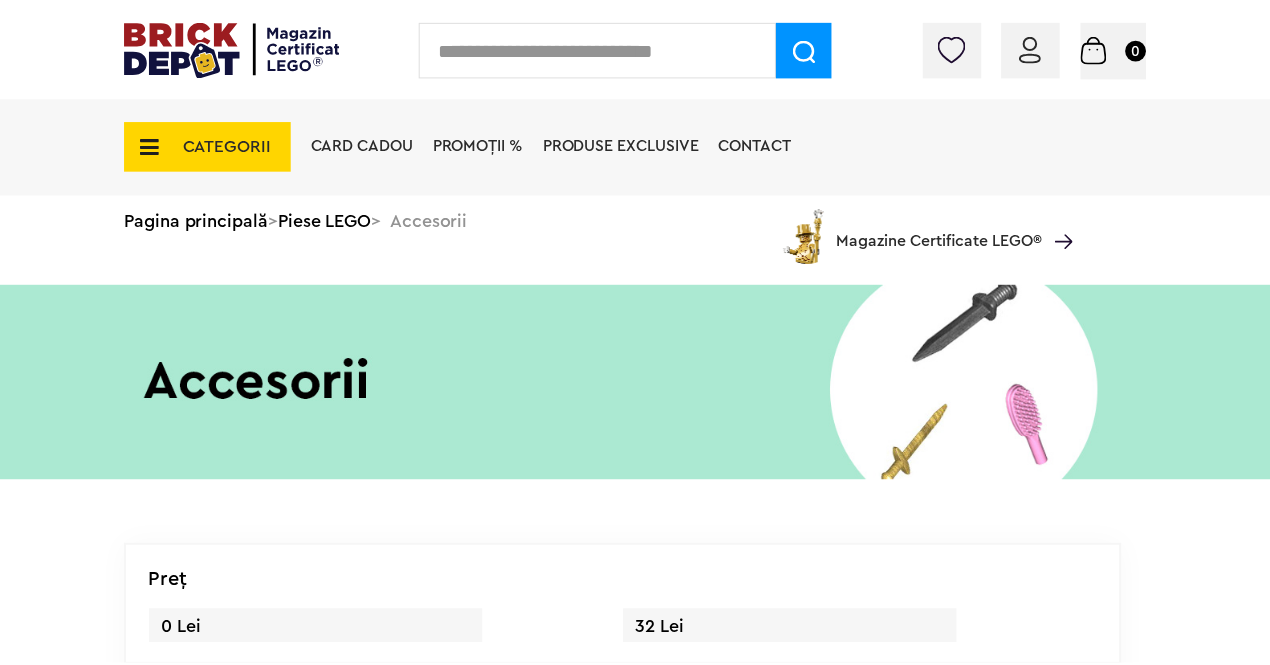 scroll, scrollTop: 0, scrollLeft: 0, axis: both 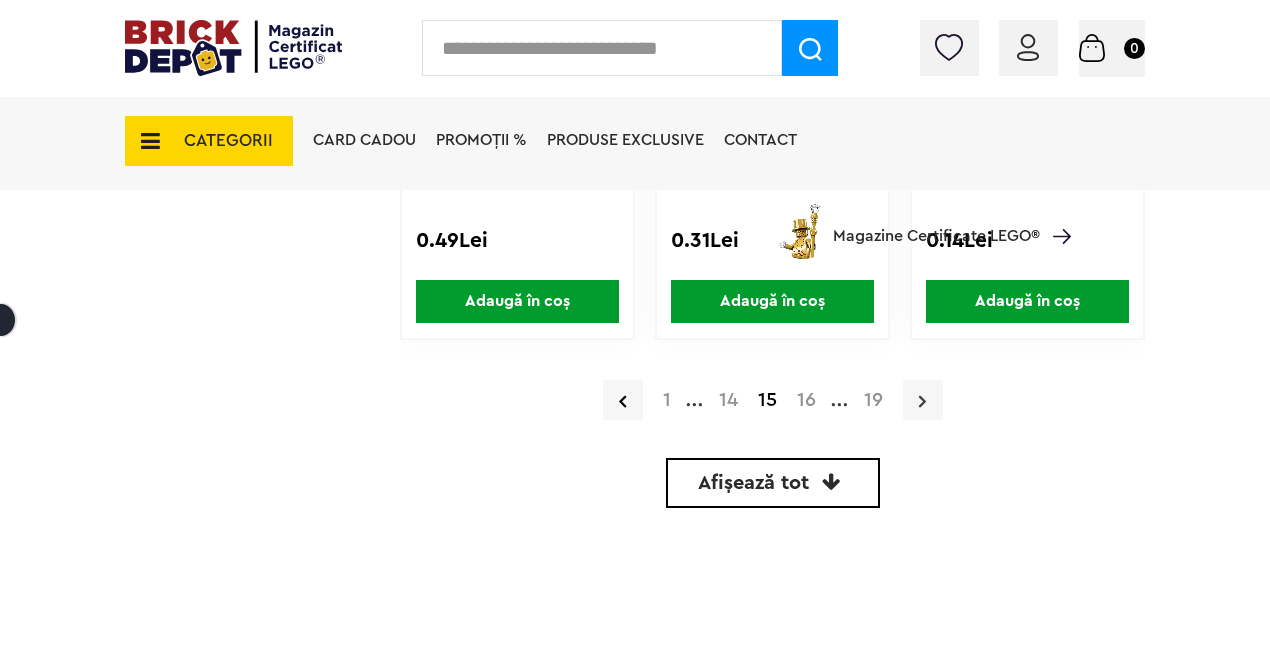 click at bounding box center (923, 400) 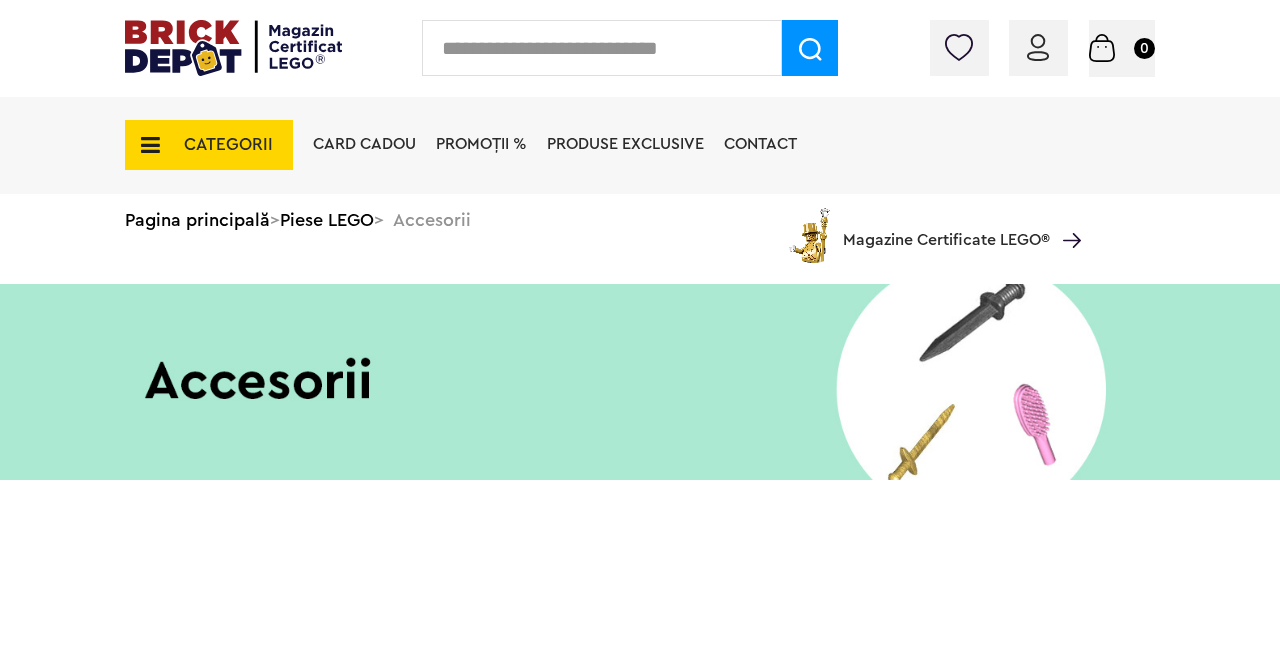 scroll, scrollTop: 0, scrollLeft: 0, axis: both 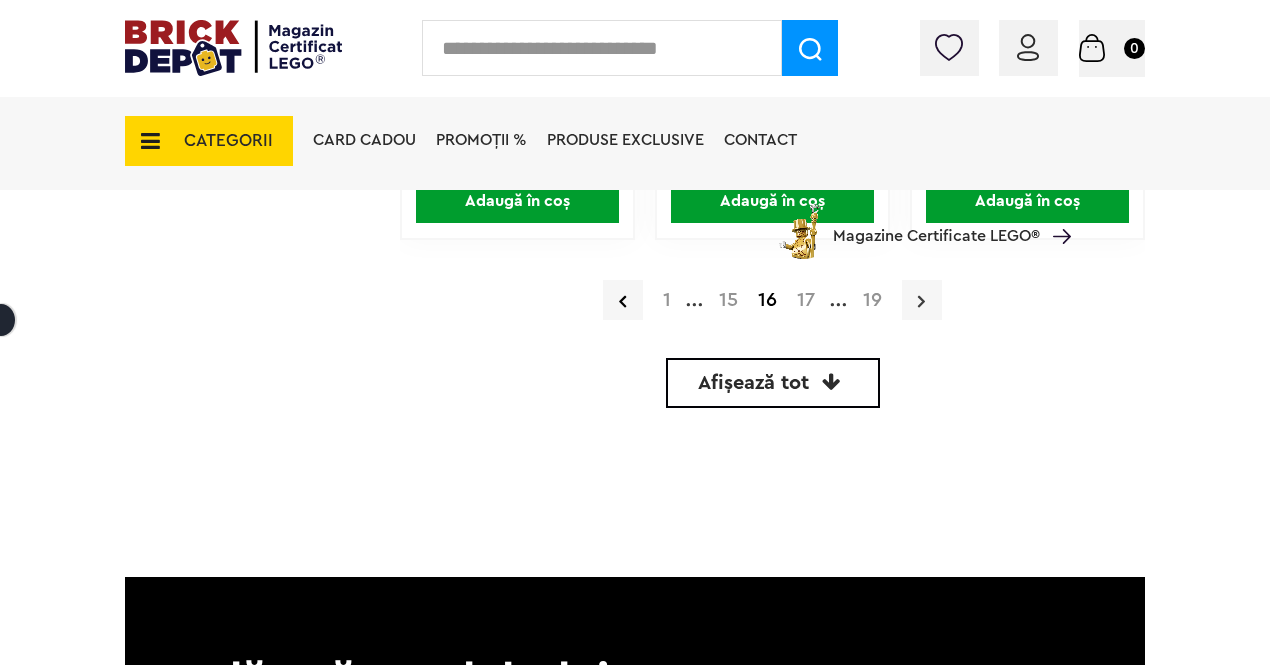 click at bounding box center (922, 300) 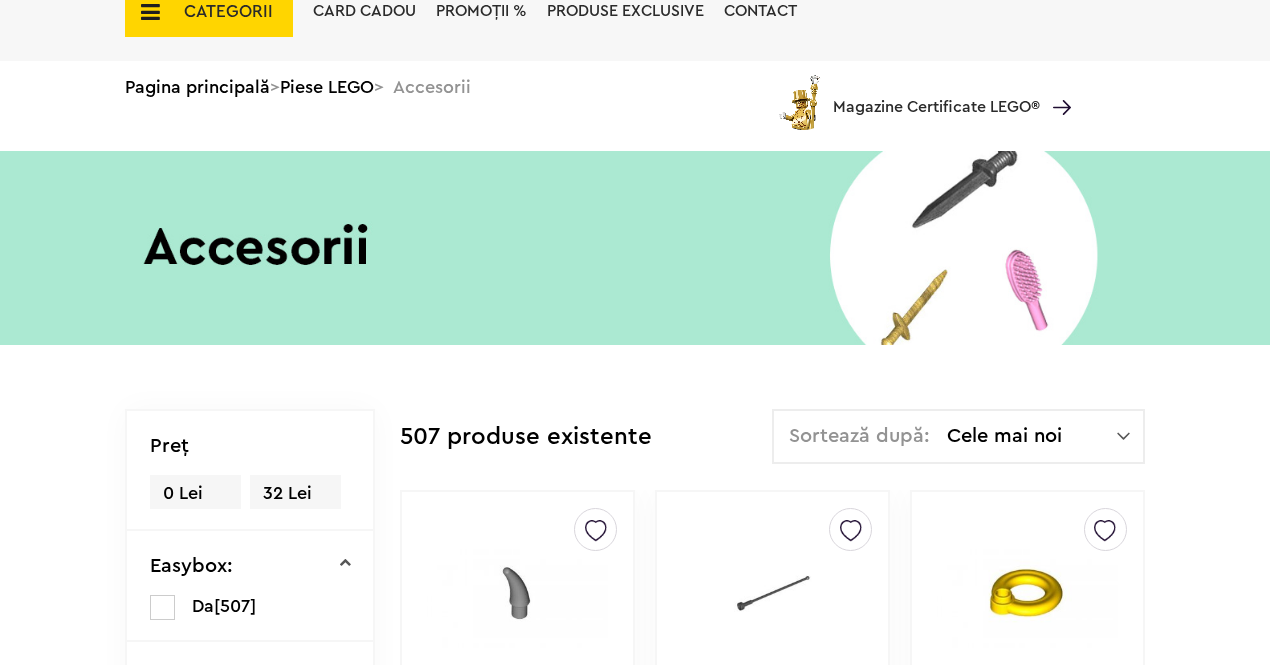 scroll, scrollTop: 292, scrollLeft: 0, axis: vertical 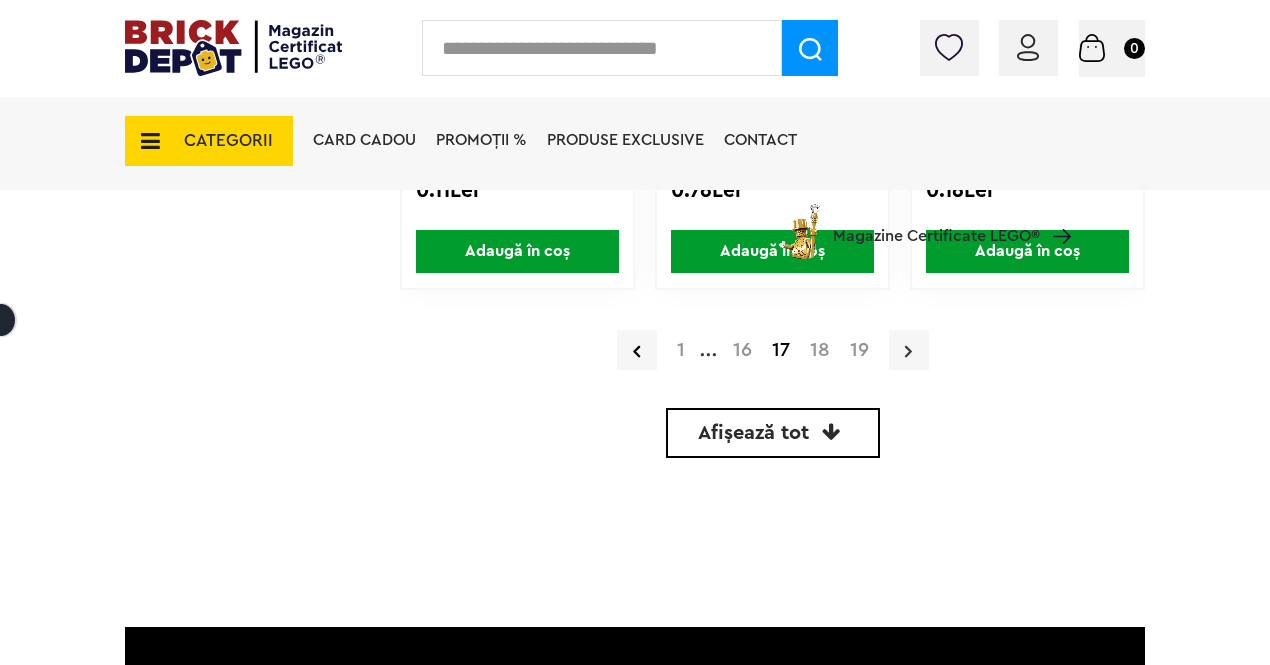 click at bounding box center (909, 350) 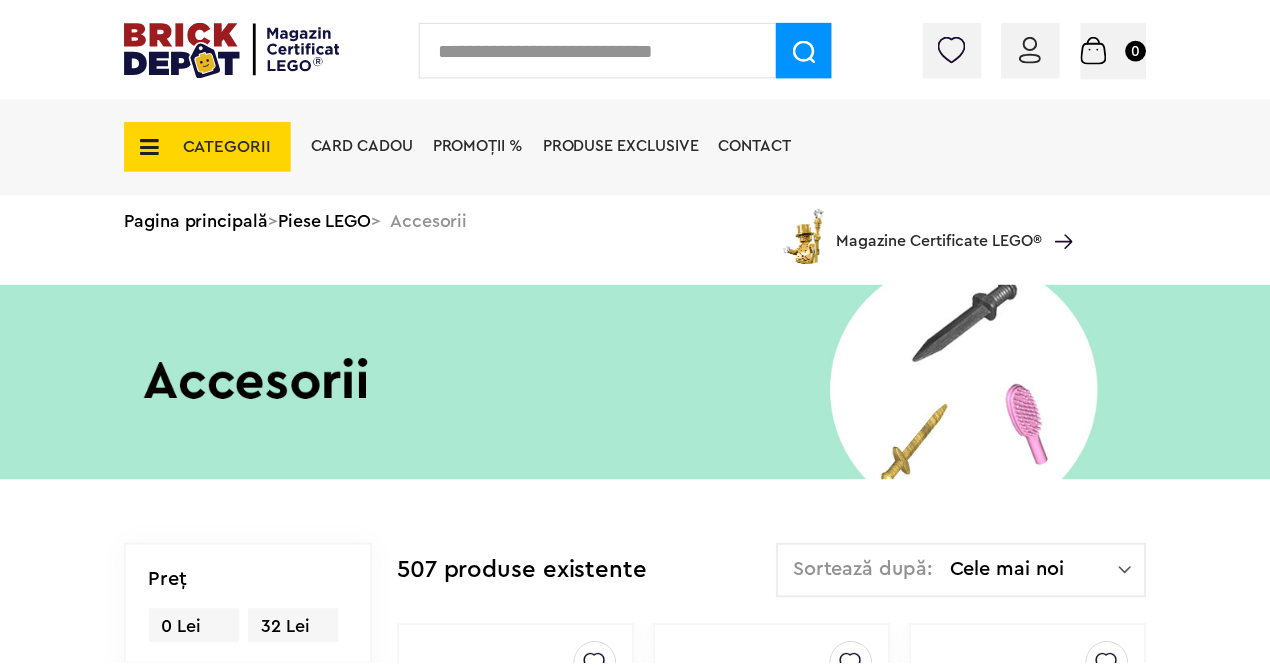 scroll, scrollTop: 0, scrollLeft: 0, axis: both 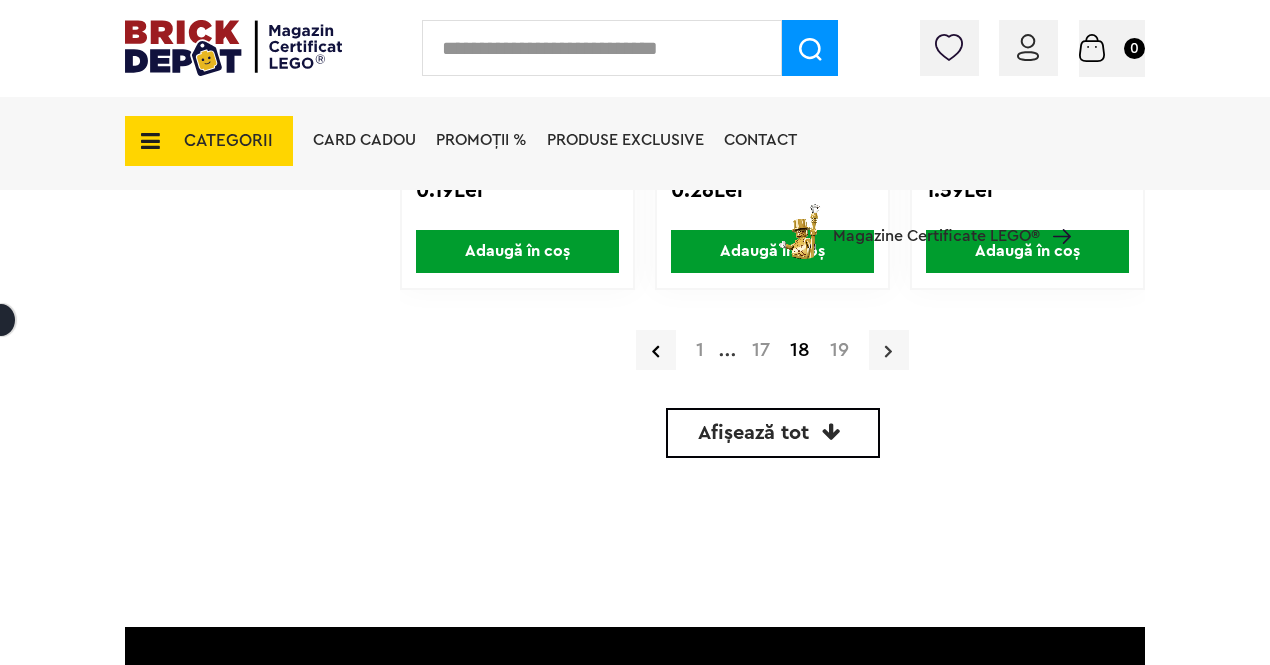click at bounding box center (889, 350) 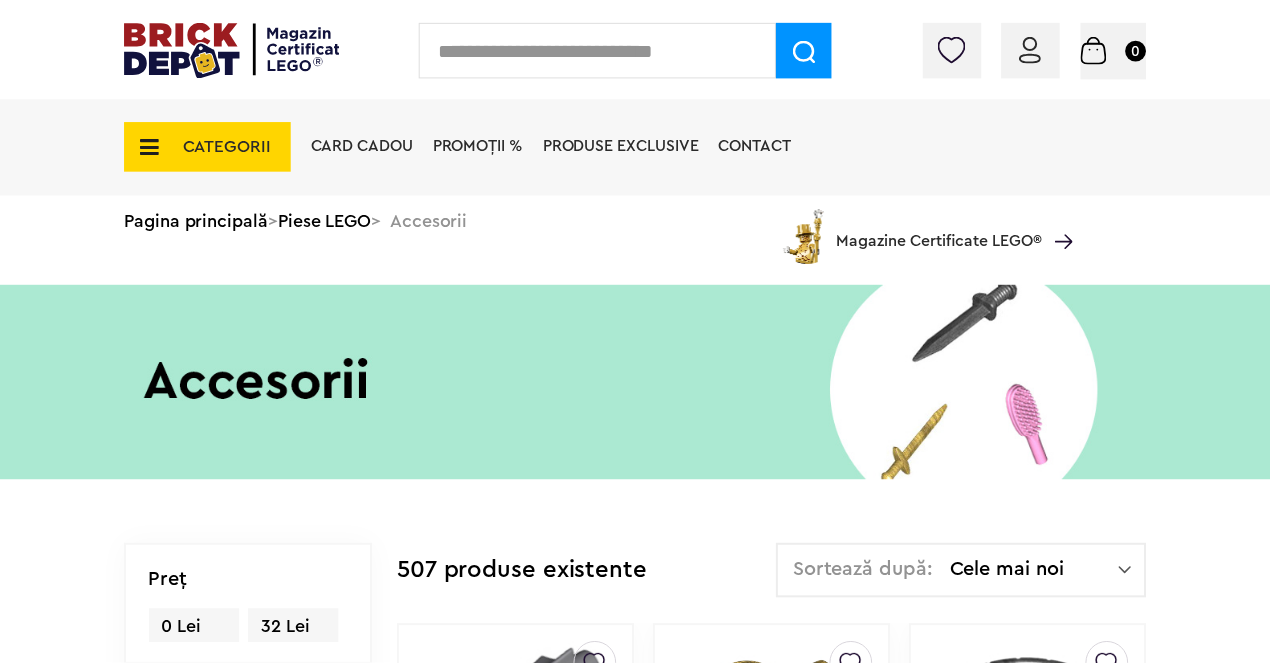 scroll, scrollTop: 113, scrollLeft: 0, axis: vertical 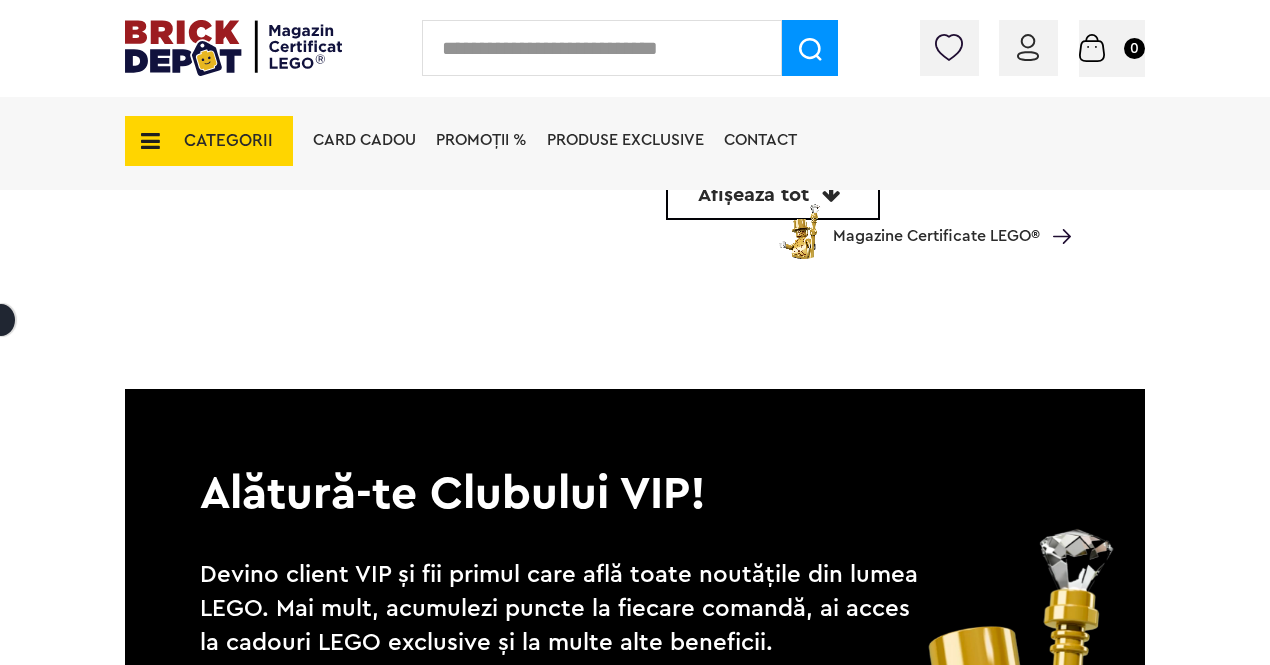 click at bounding box center (602, 48) 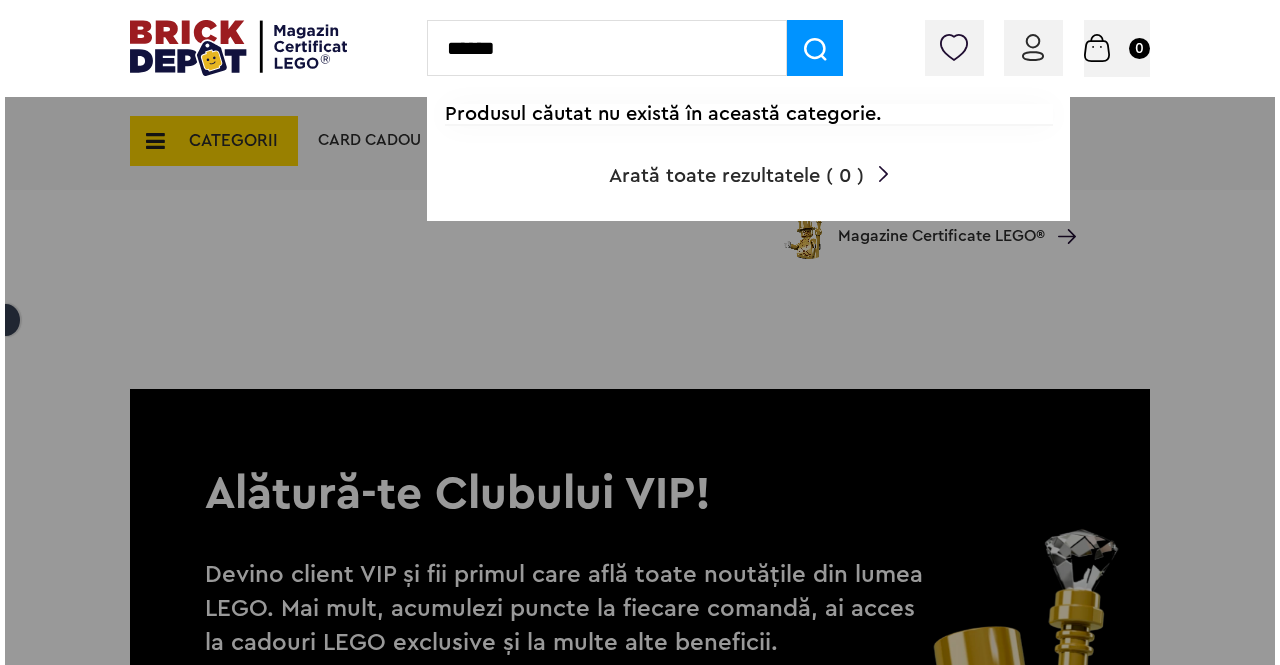 scroll, scrollTop: 5151, scrollLeft: 0, axis: vertical 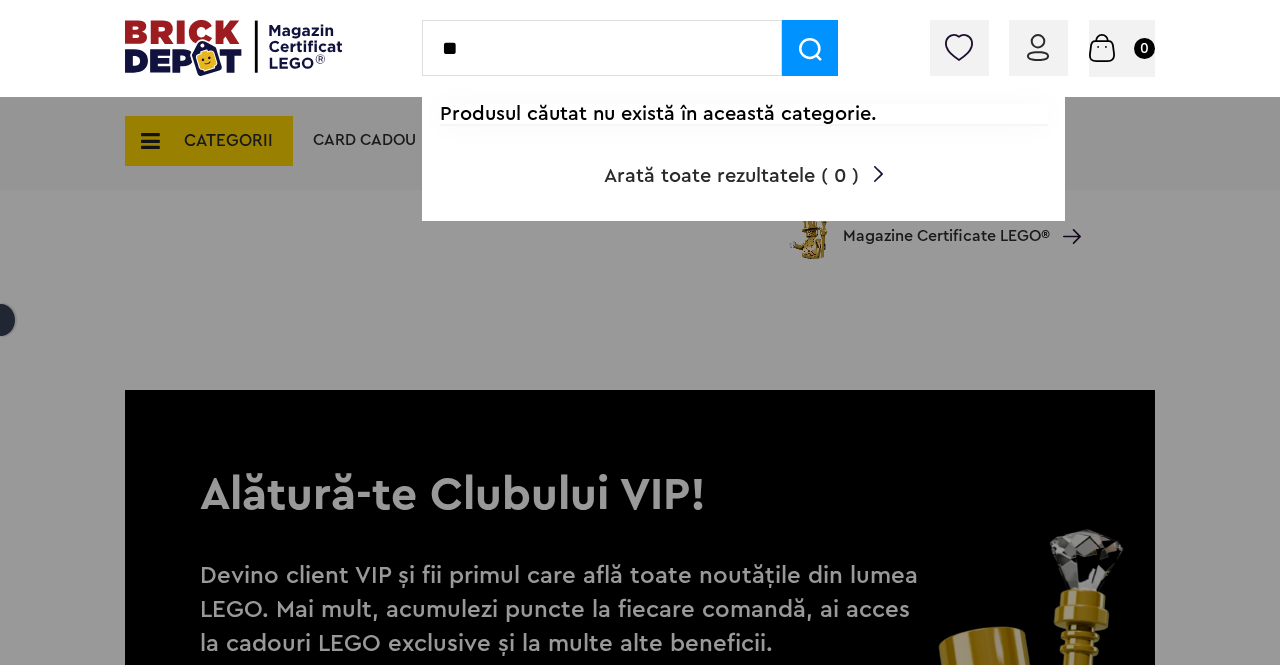 type on "*" 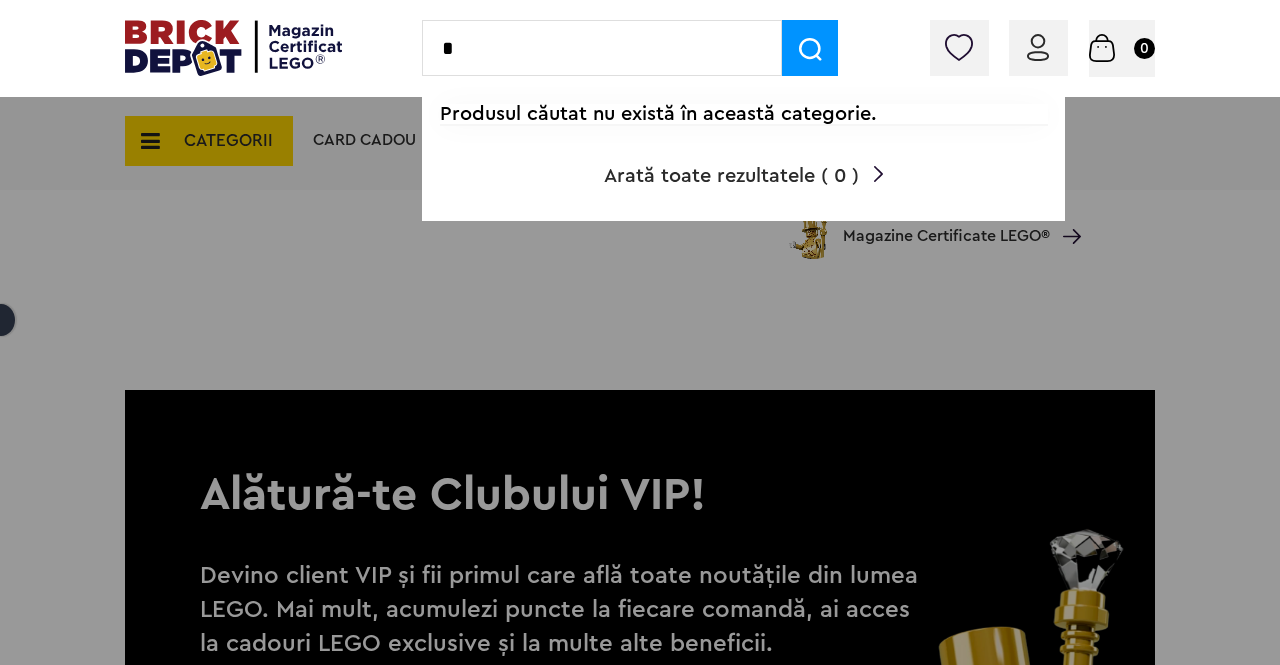 type 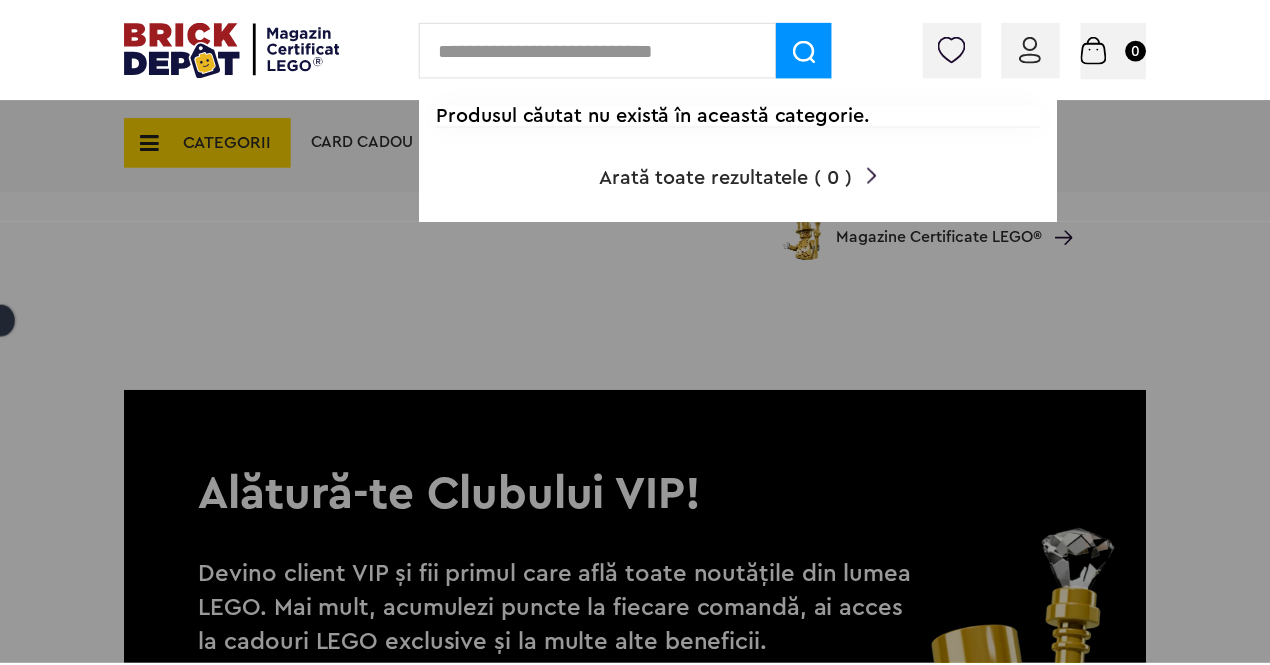 scroll, scrollTop: 5150, scrollLeft: 0, axis: vertical 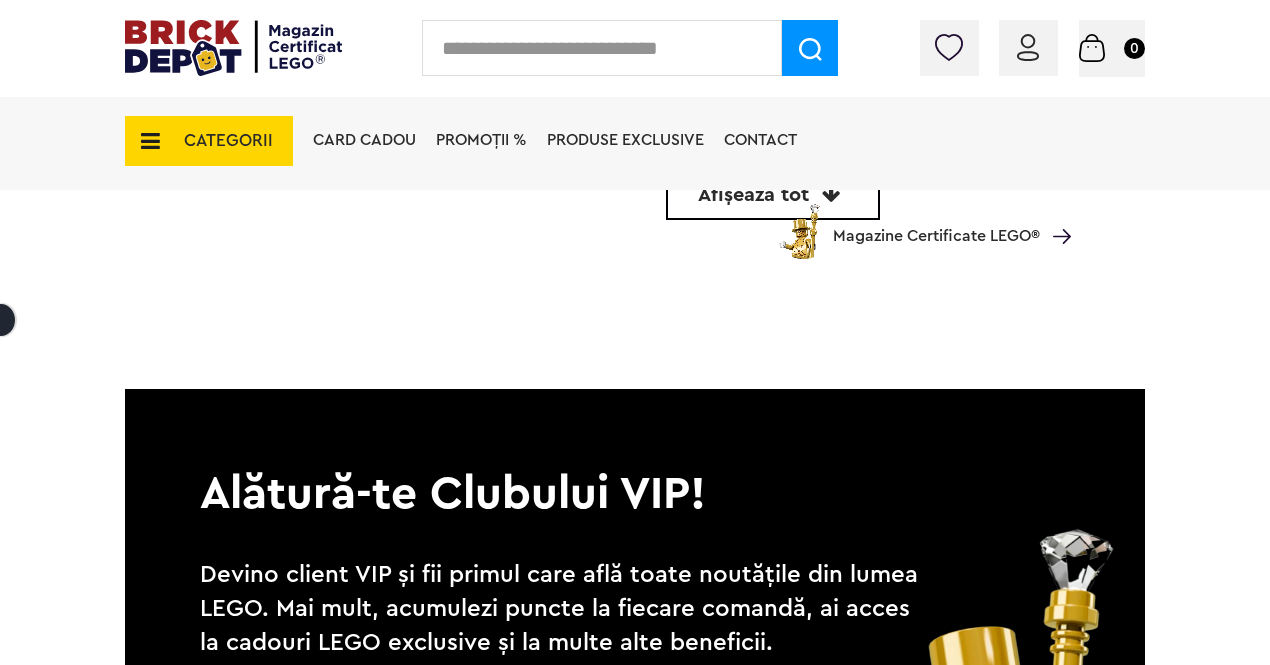 click on "CATEGORII" at bounding box center (209, 141) 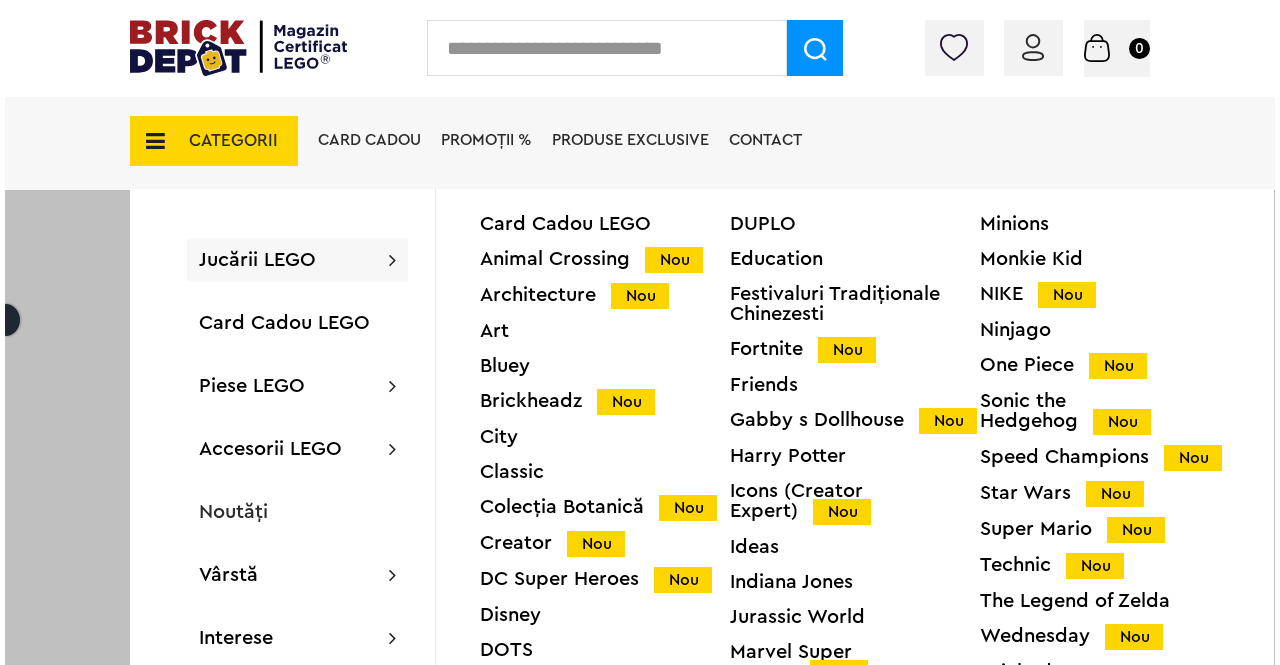 scroll, scrollTop: 5151, scrollLeft: 0, axis: vertical 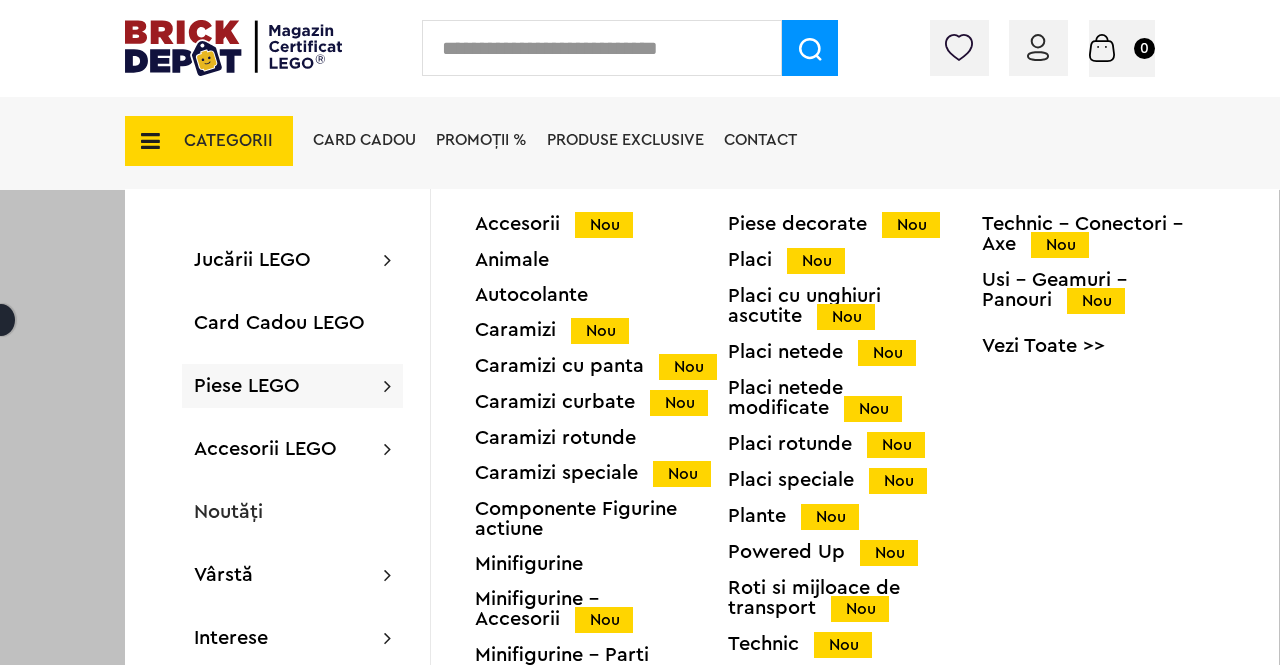 click on "Animale" at bounding box center (601, 260) 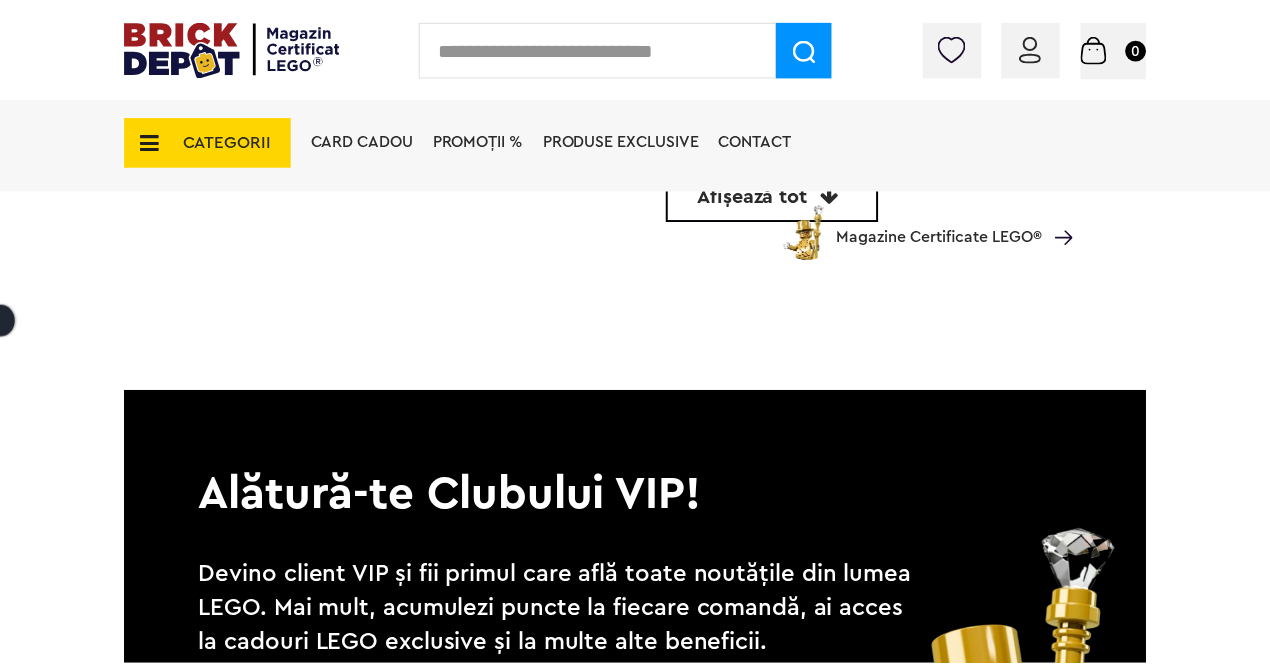 scroll, scrollTop: 5150, scrollLeft: 0, axis: vertical 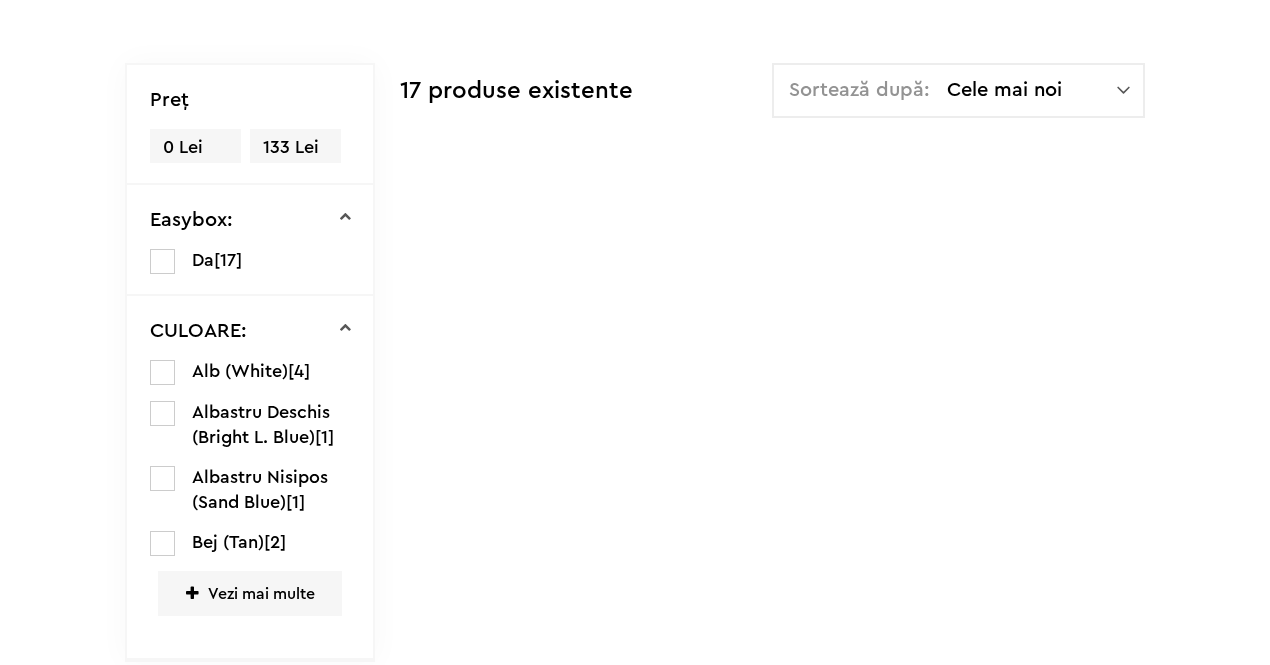 click on "Descoperă noile seturi LEGO ONE PIECE! Află mai multe
Conectare
Coș   0
CATEGORII
Jucării LEGO
Card Cadou LEGO Animal Crossing Nou Architecture Nou Art Bluey Brickheadz Nou City Classic Colecția Botanică Nou Creator Nou DC Super Heroes Nou Disney DOTS DREAMZzz DUPLO Education Festivaluri Tradiţionale Chinezesti Fortnite Nou Friends Gabby s Dollhouse Nou Harry Potter Icons (Creator Expert) Nou Ideas Indiana Jones Jurassic World Marvel Super Heroes Nou Minecraft Minifigurine Minions Monkie Kid NIKE Nou Ninjago One Piece Nou Sonic the Hedgehog Nou Speed Champions Nou Star Wars Nou Super Mario Nou Technic Nou The Legend of Zelda Wednesday Nou Wicked" at bounding box center (635, 91) 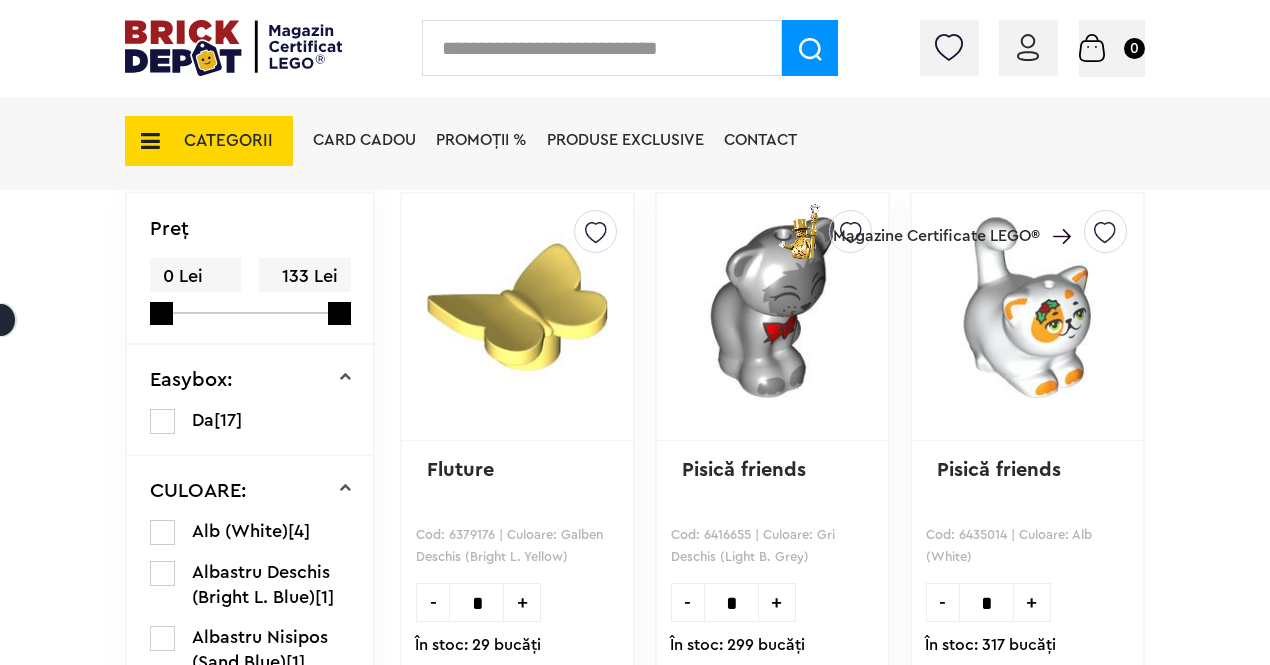 scroll, scrollTop: 626, scrollLeft: 0, axis: vertical 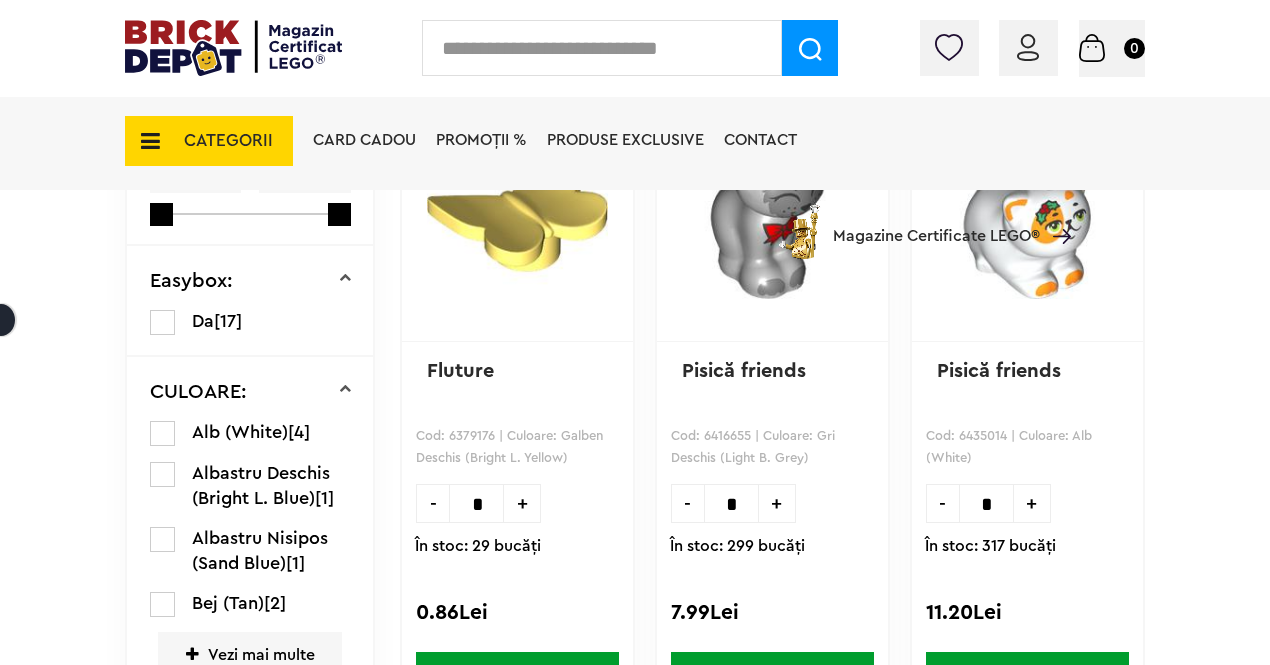 click on "CATEGORII" at bounding box center (209, 141) 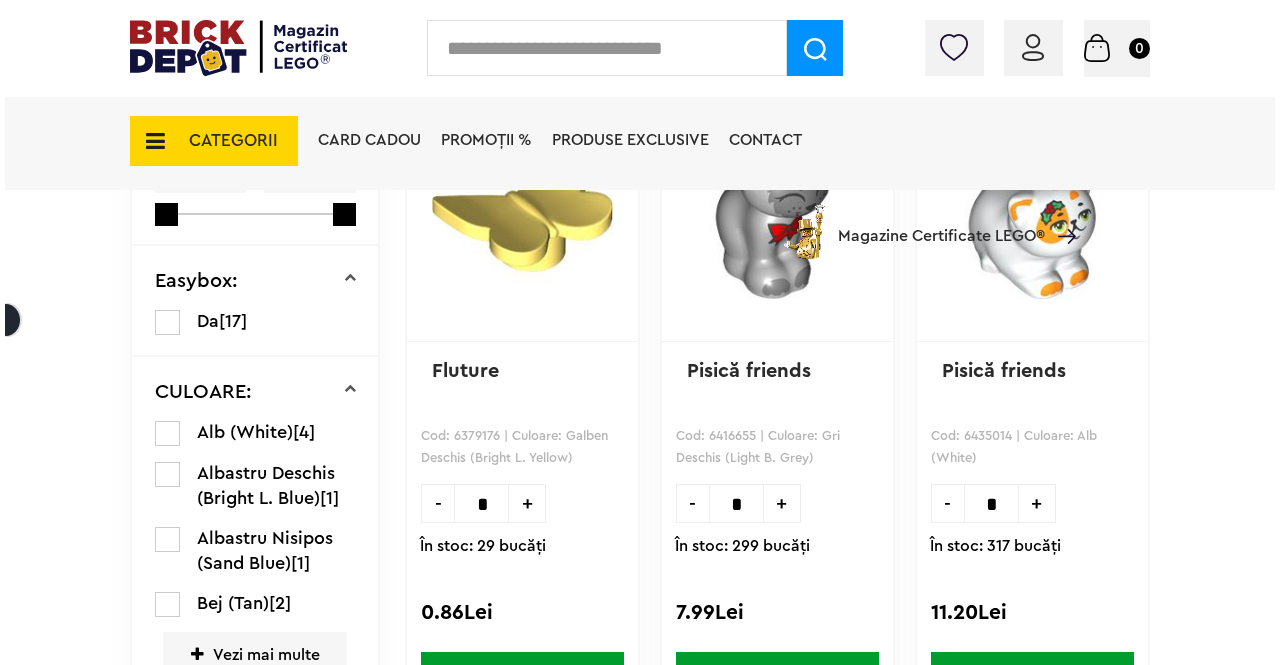 scroll, scrollTop: 628, scrollLeft: 0, axis: vertical 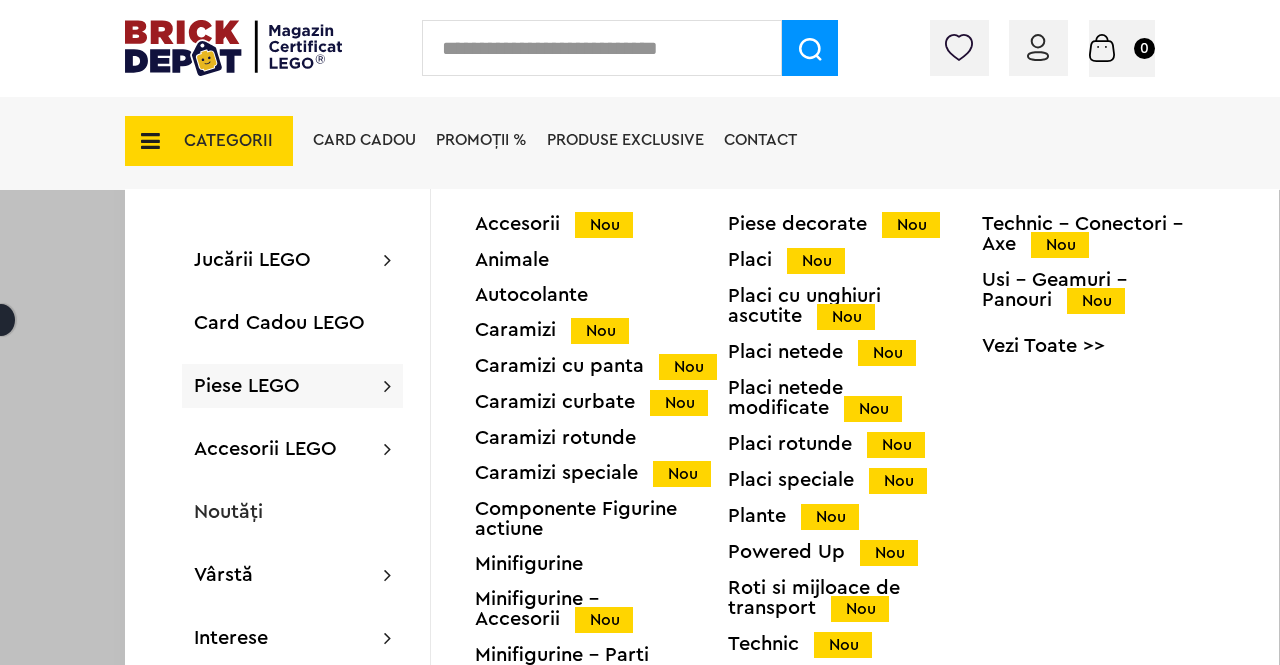 click on "Minifigurine - Accesorii Nou" at bounding box center [601, 609] 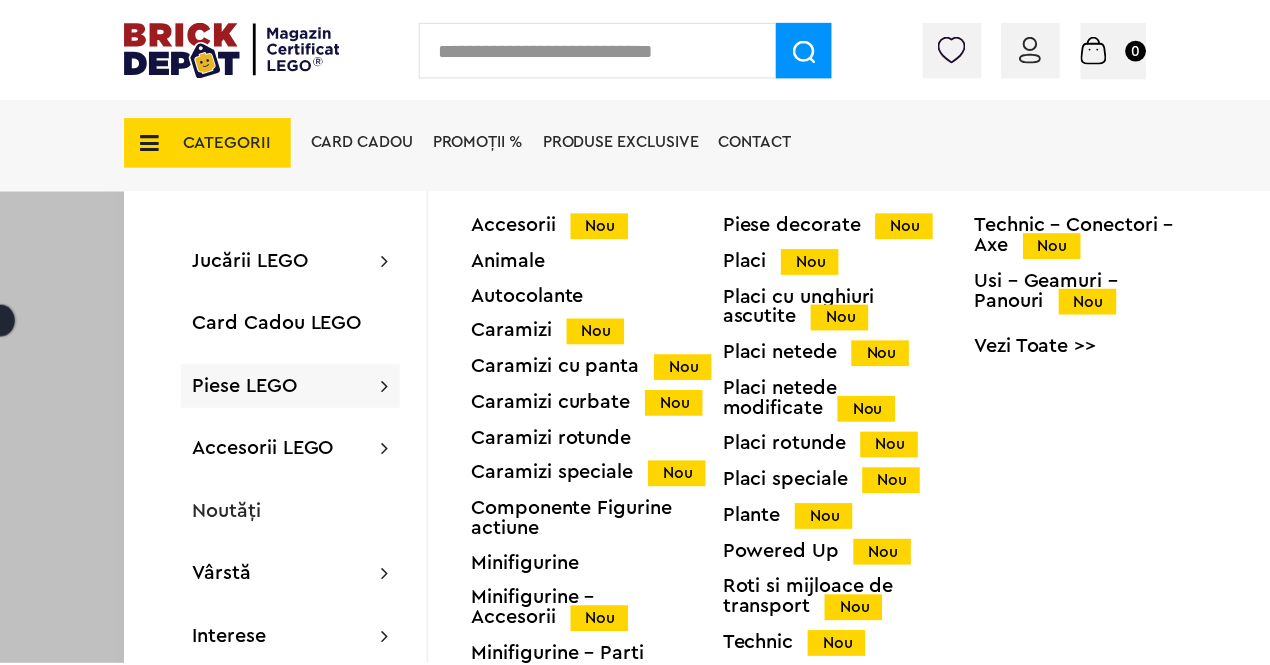 scroll, scrollTop: 626, scrollLeft: 0, axis: vertical 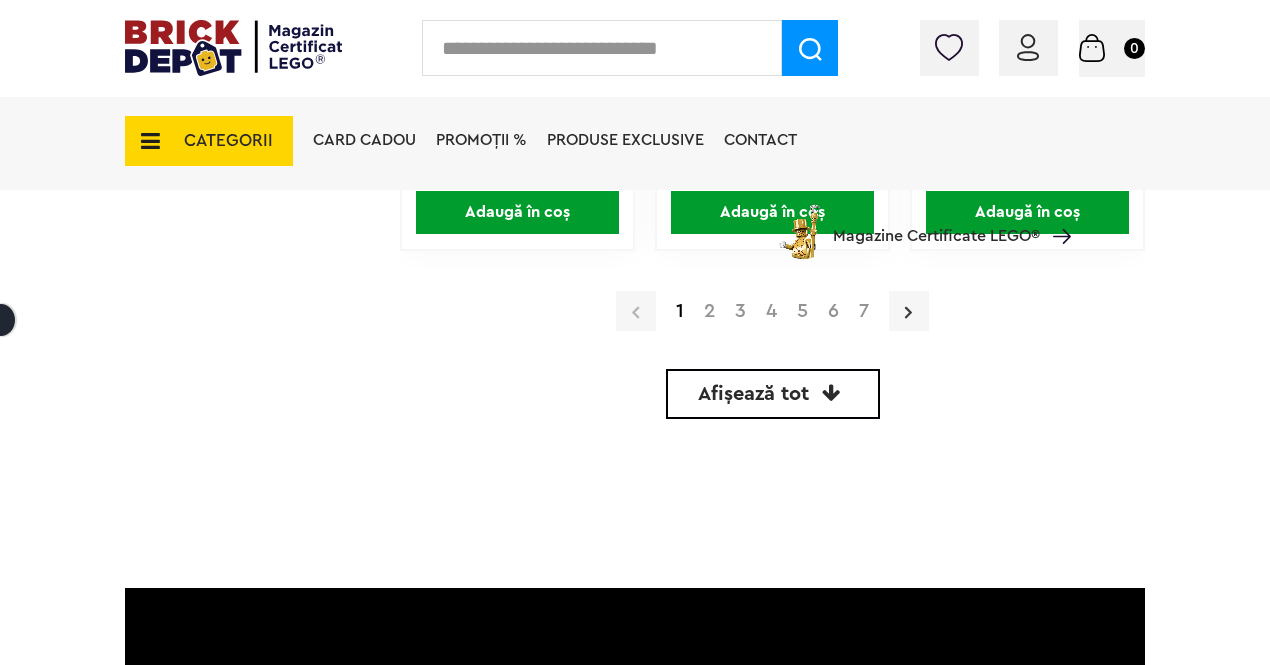 click at bounding box center [909, 311] 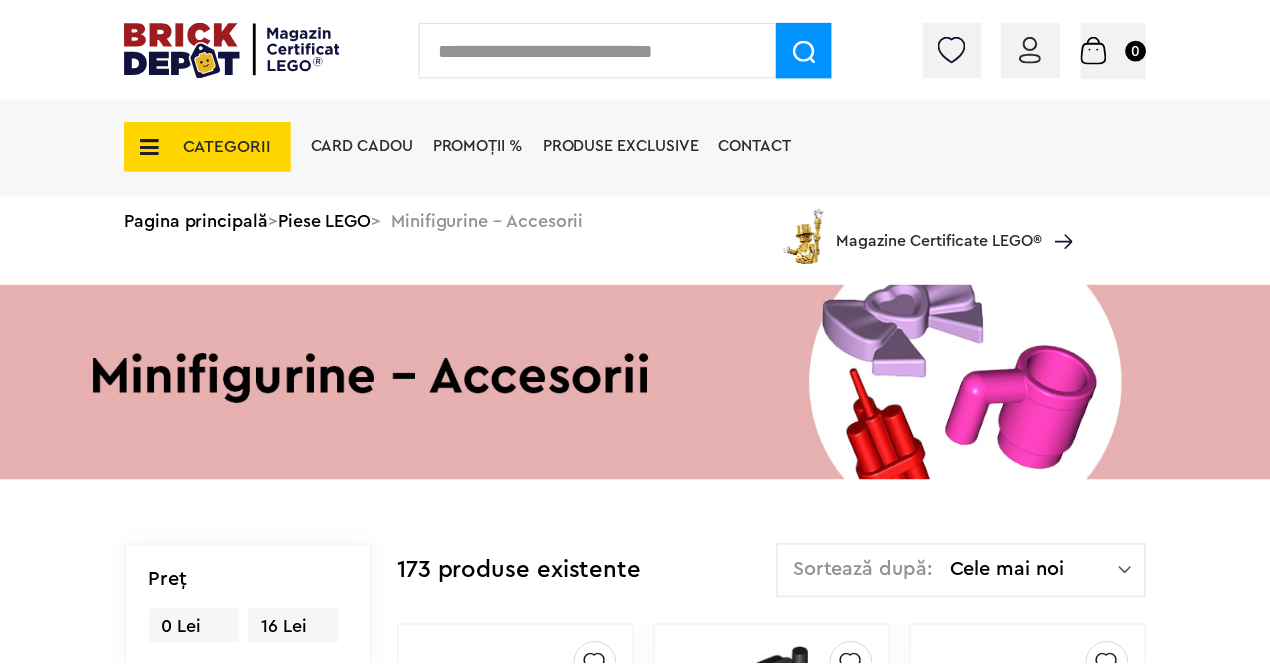 scroll, scrollTop: 0, scrollLeft: 0, axis: both 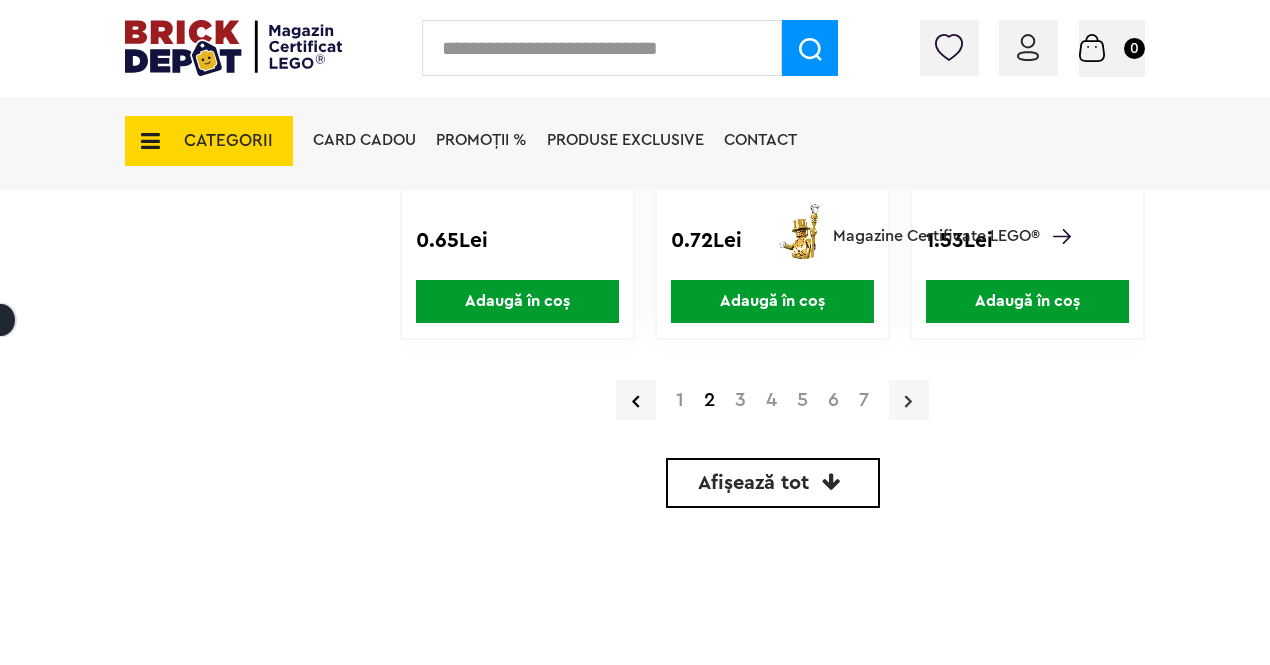 click at bounding box center (908, 401) 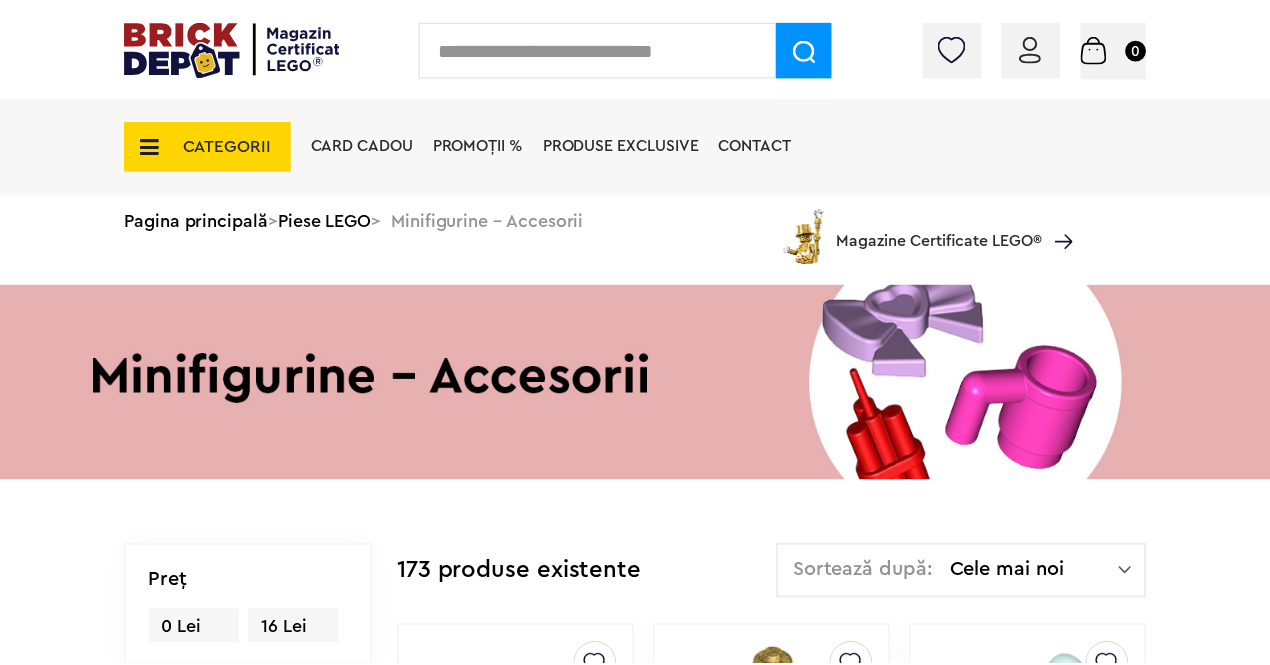 scroll, scrollTop: 0, scrollLeft: 0, axis: both 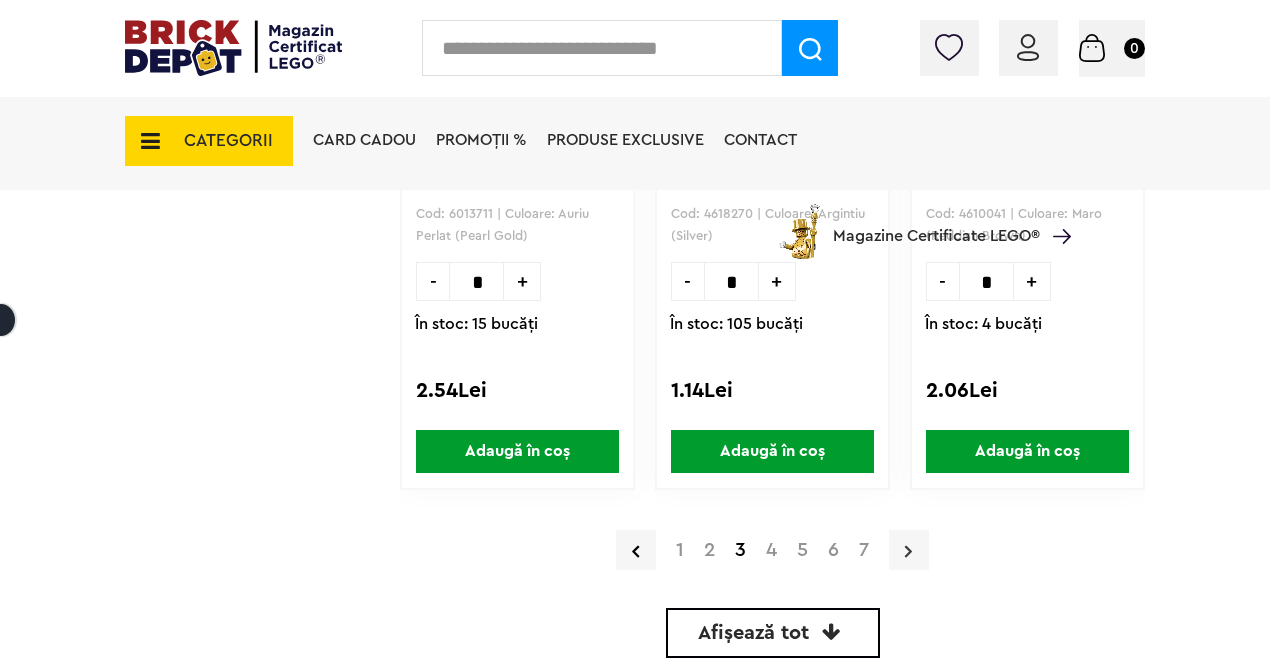 click at bounding box center [908, 551] 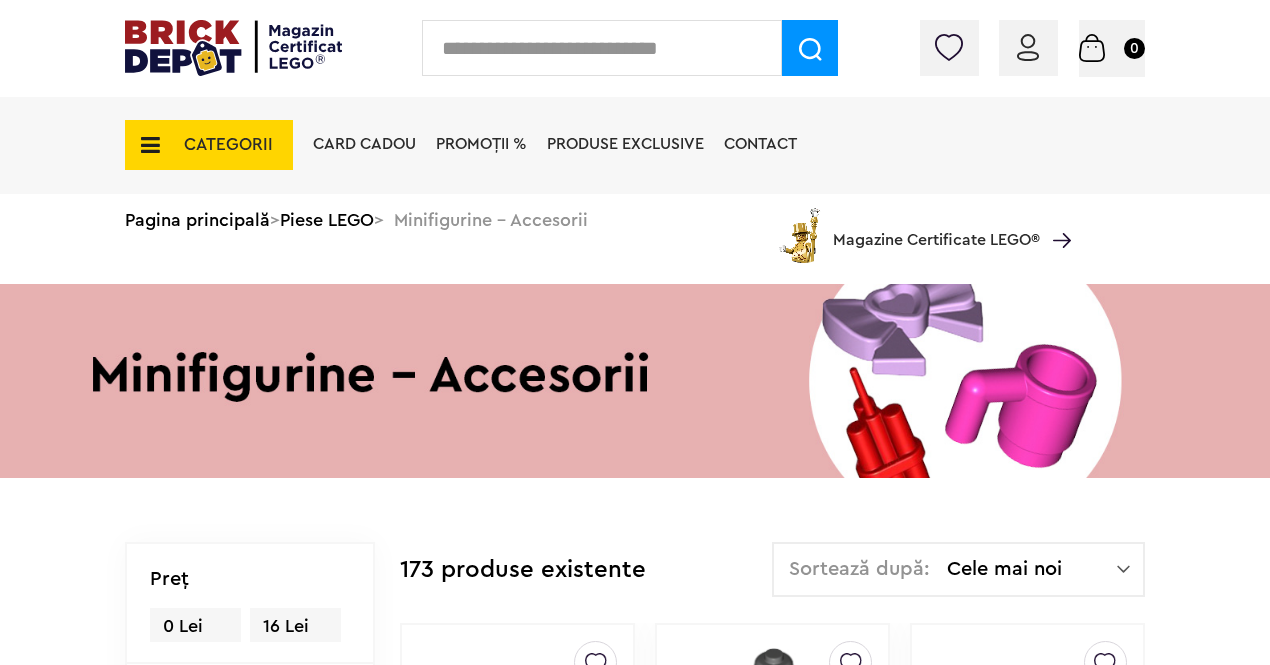scroll, scrollTop: 0, scrollLeft: 0, axis: both 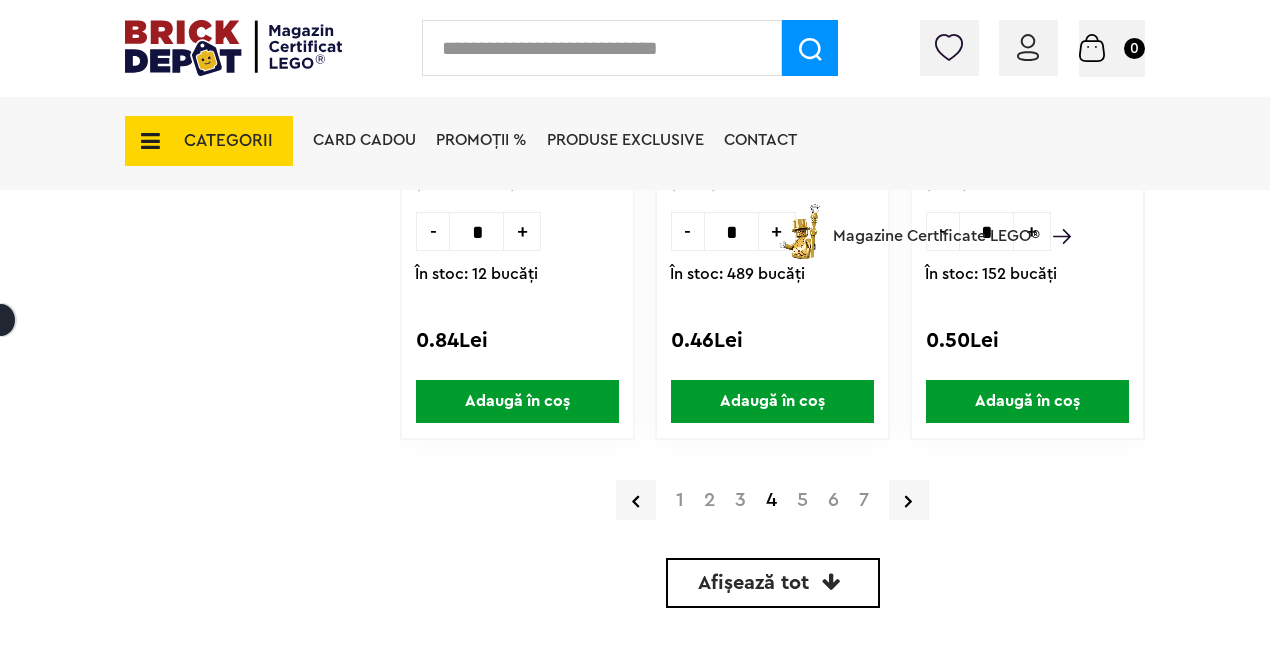 click on "1 2 3 4 5 6 7" at bounding box center [772, 500] 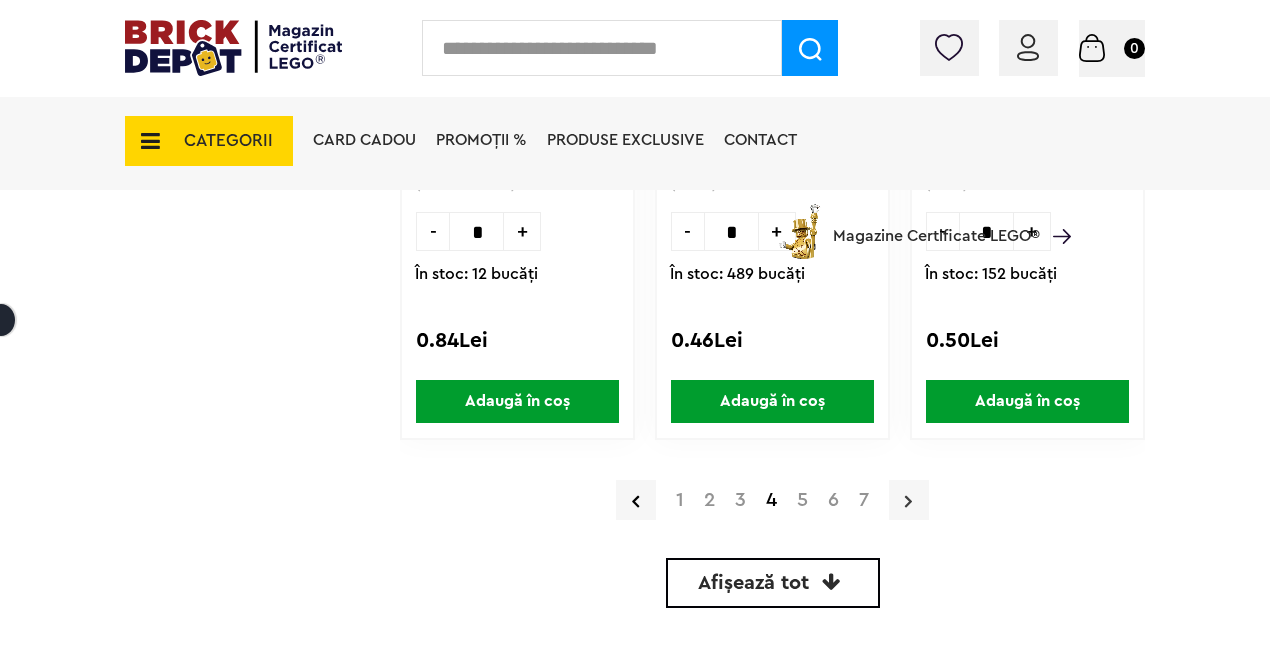 click at bounding box center [909, 500] 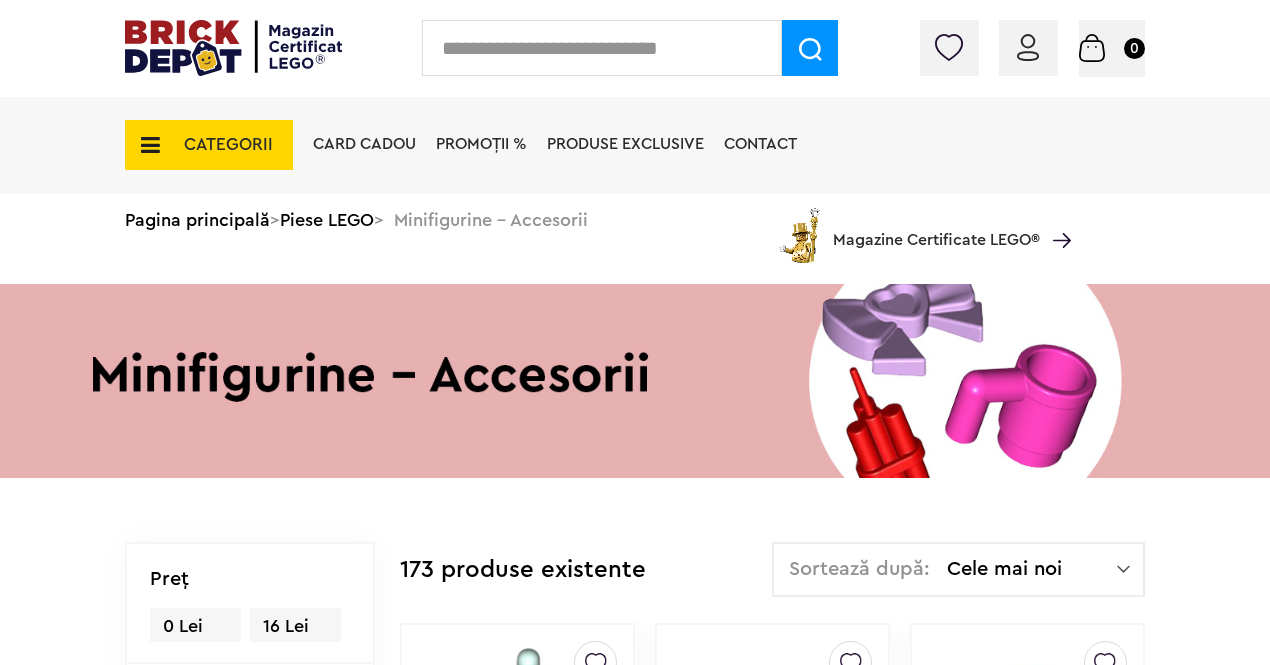 scroll, scrollTop: 0, scrollLeft: 0, axis: both 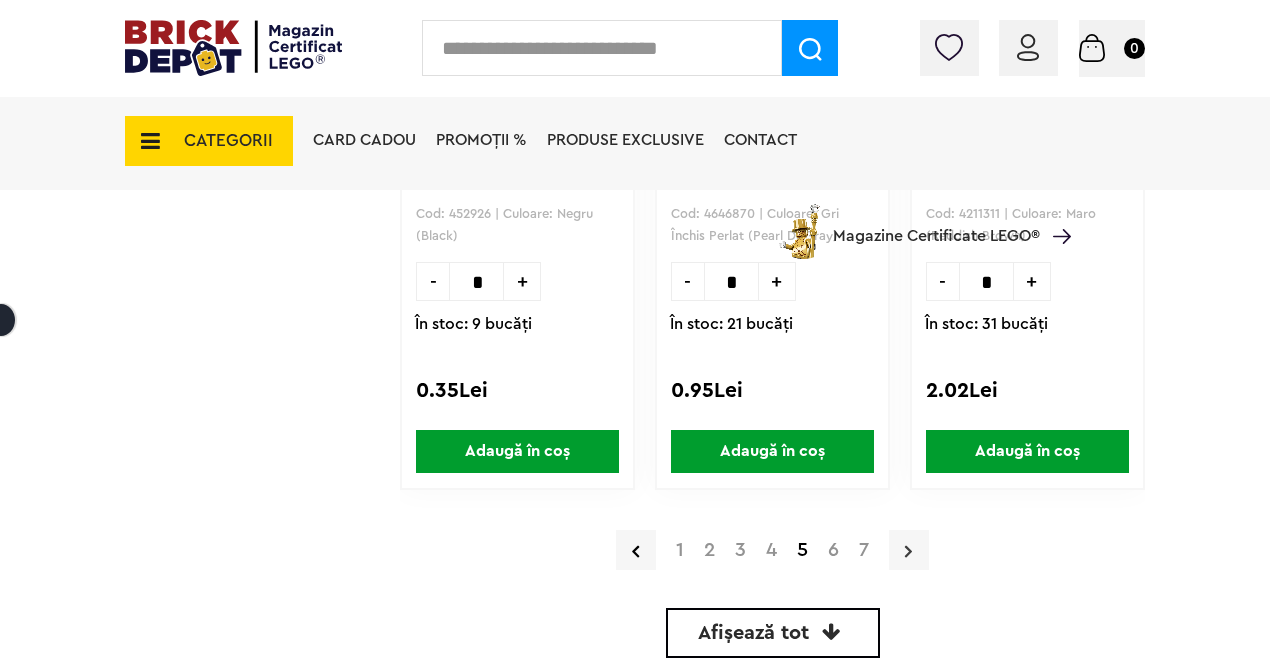 click at bounding box center (909, 550) 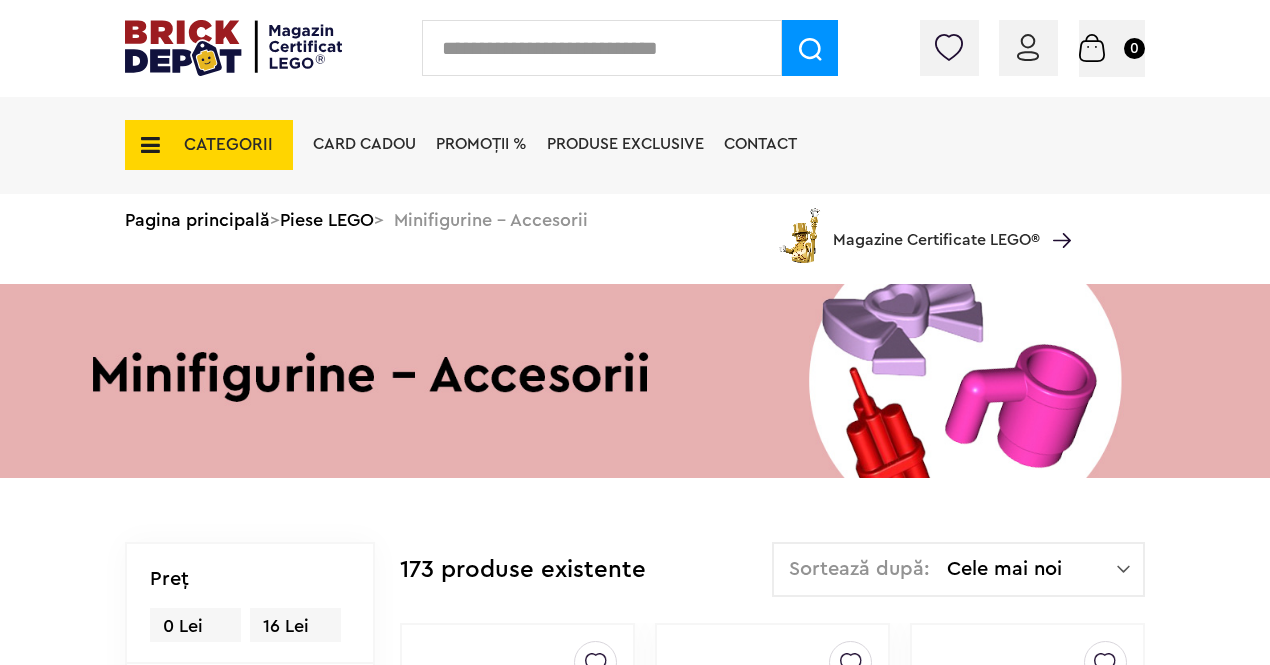 scroll, scrollTop: 0, scrollLeft: 0, axis: both 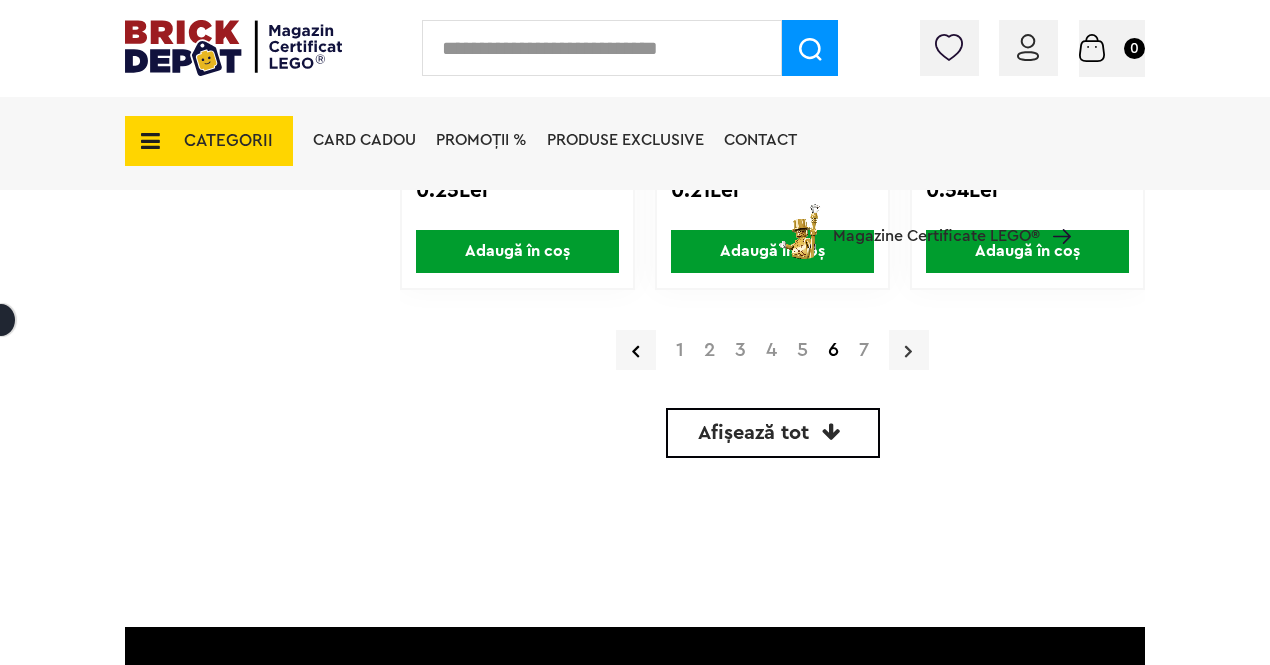 click at bounding box center (909, 350) 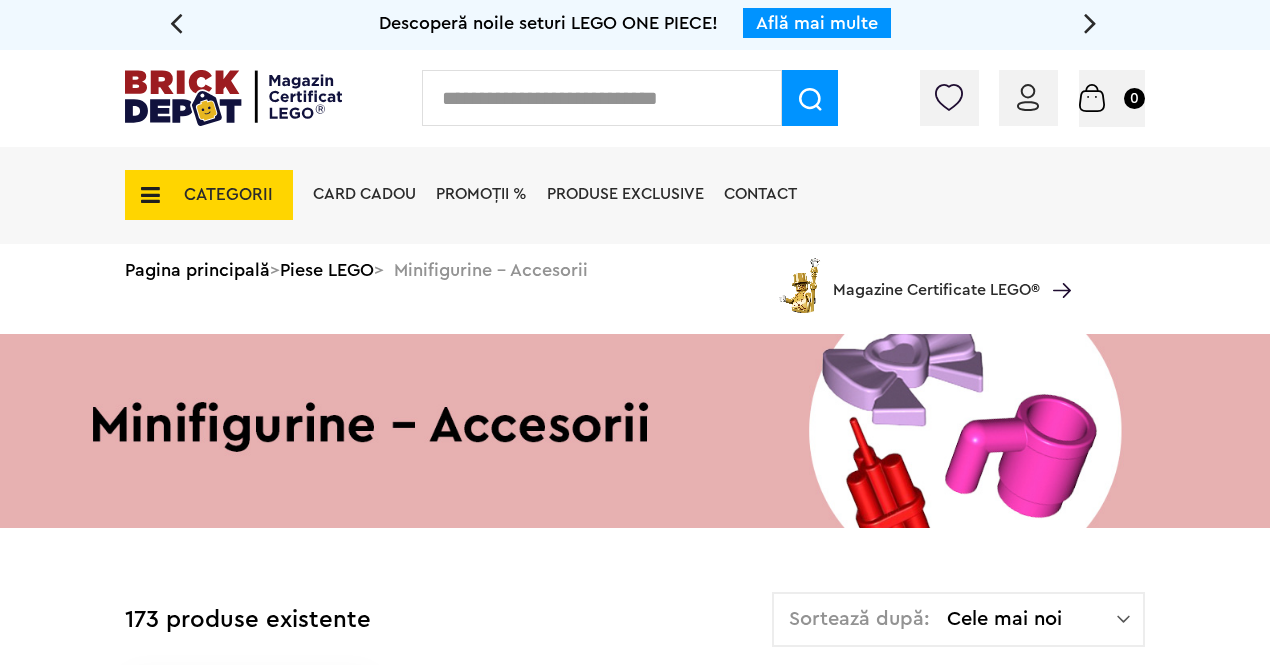 scroll, scrollTop: 91, scrollLeft: 0, axis: vertical 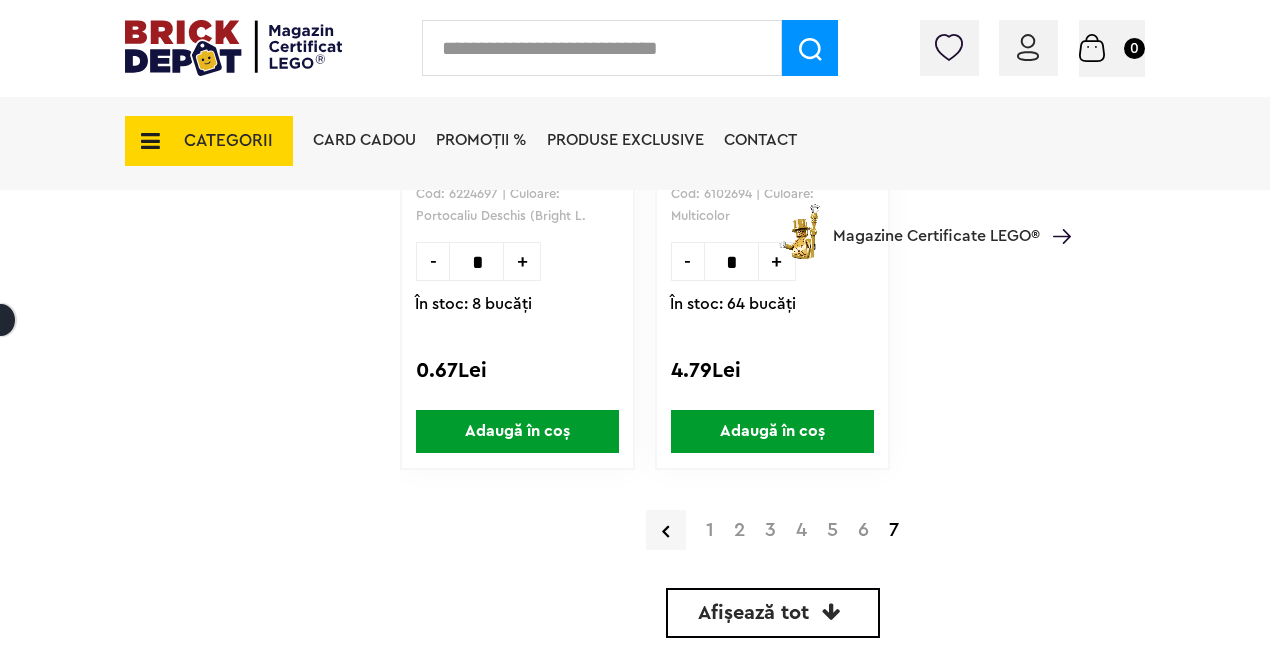 click on "CATEGORII" at bounding box center (209, 141) 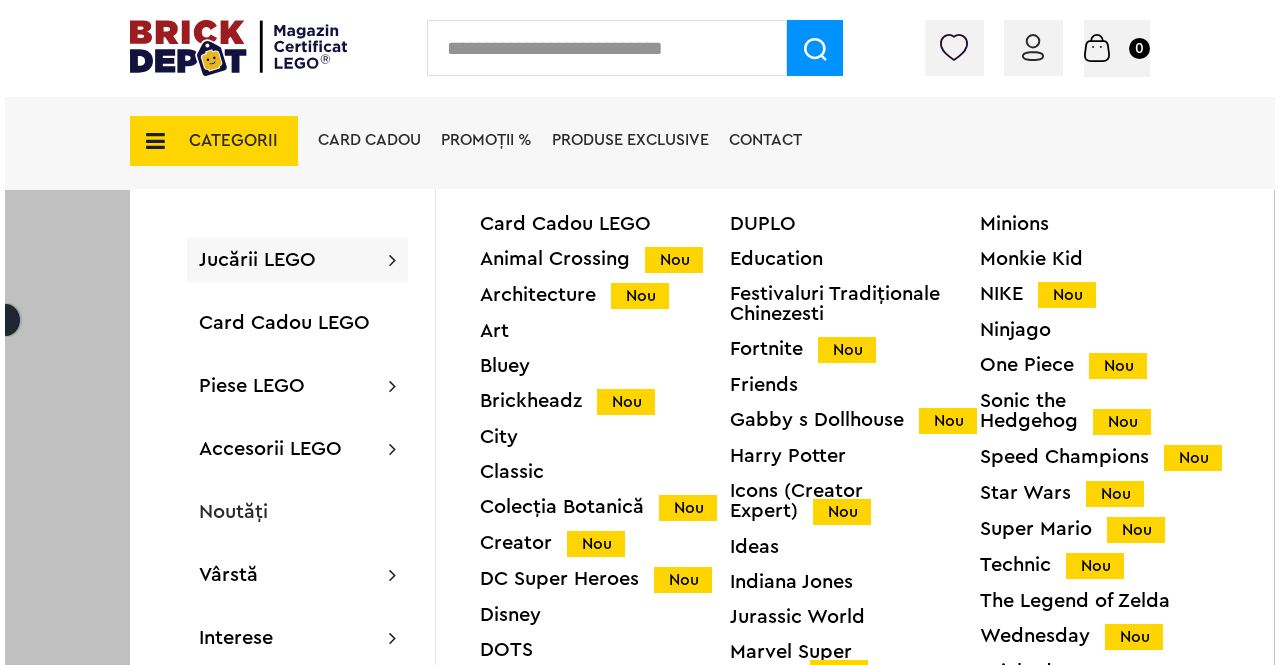 scroll, scrollTop: 2801, scrollLeft: 0, axis: vertical 